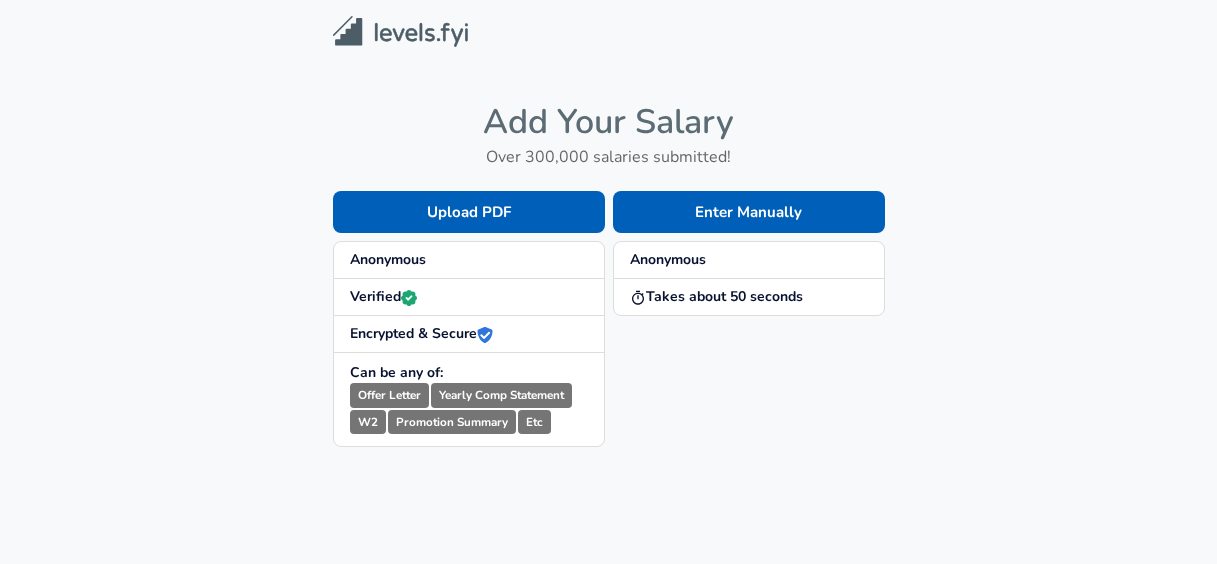 scroll, scrollTop: 0, scrollLeft: 0, axis: both 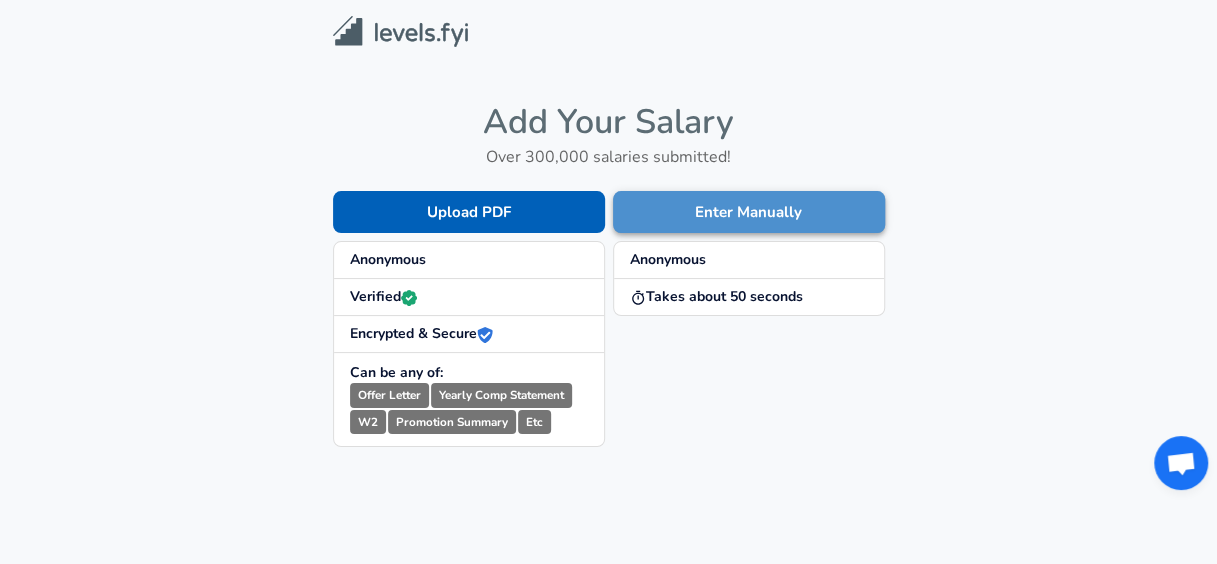 click on "Enter Manually" at bounding box center (749, 212) 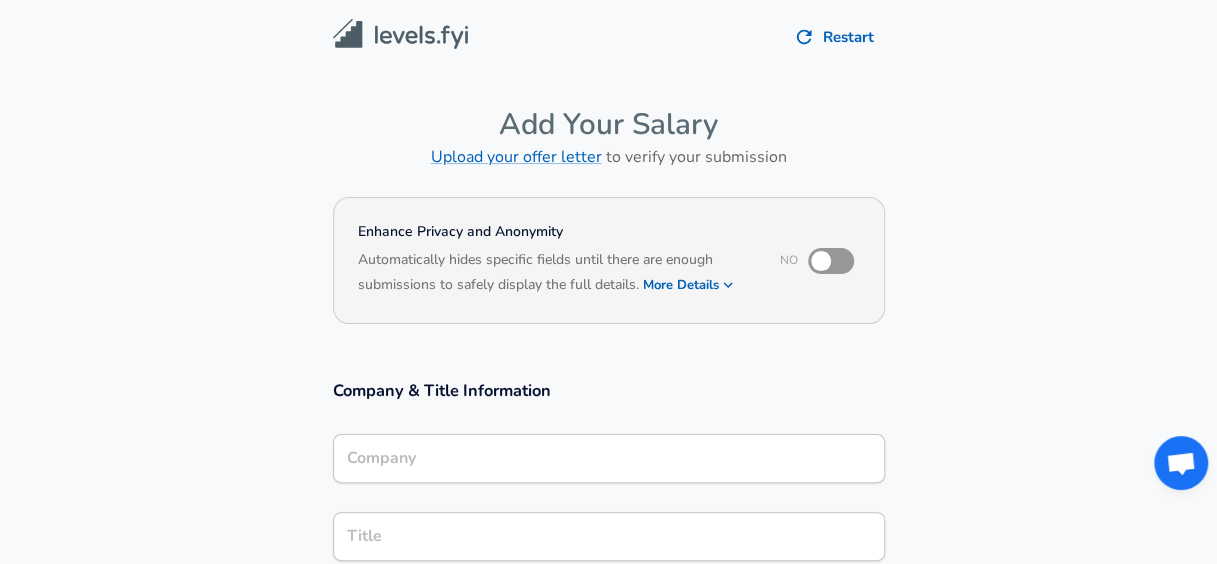 click on "Company" at bounding box center [609, 458] 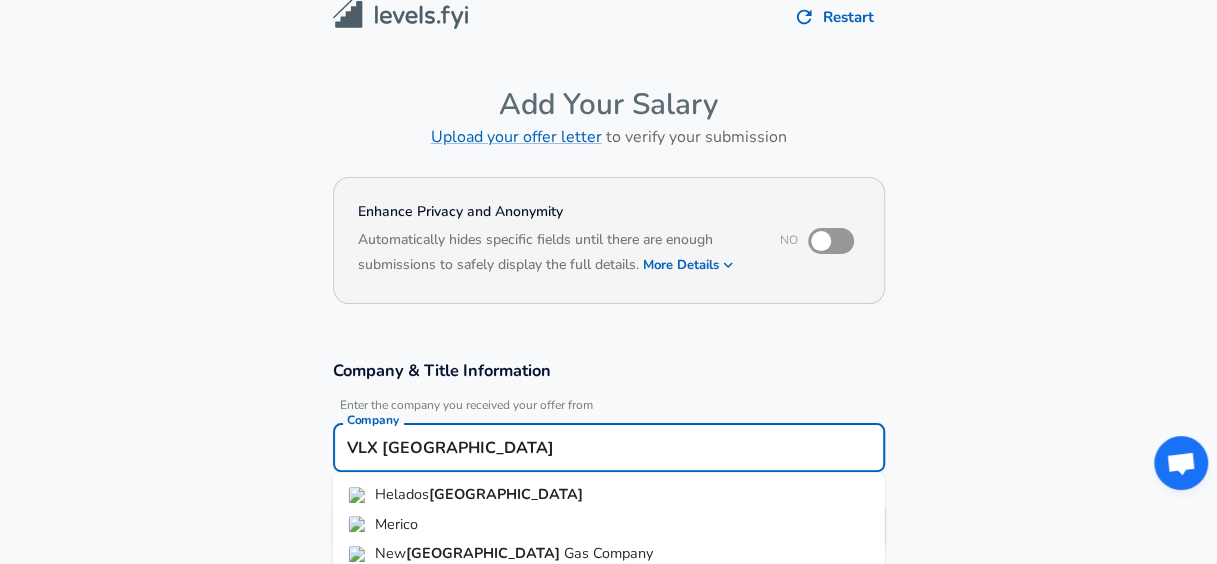 type on "VLX [GEOGRAPHIC_DATA]" 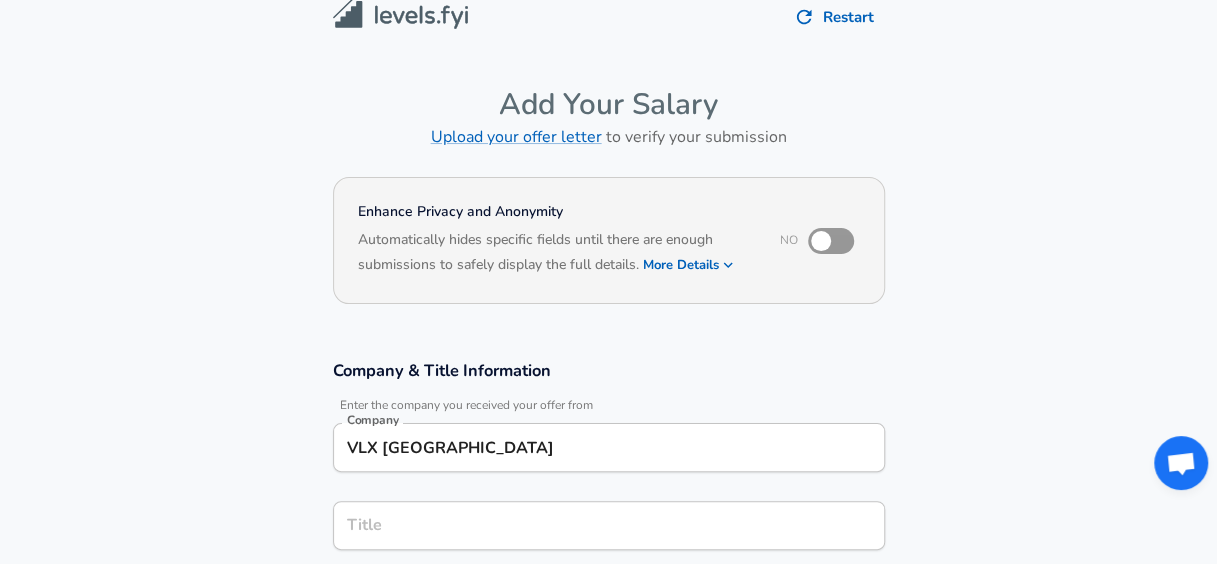 click on "Company & Title Information   Enter the company you received your offer from Company VLX Mexico Company Title Title Job Family Job Family Specialization Specialization Level Level" at bounding box center (608, 543) 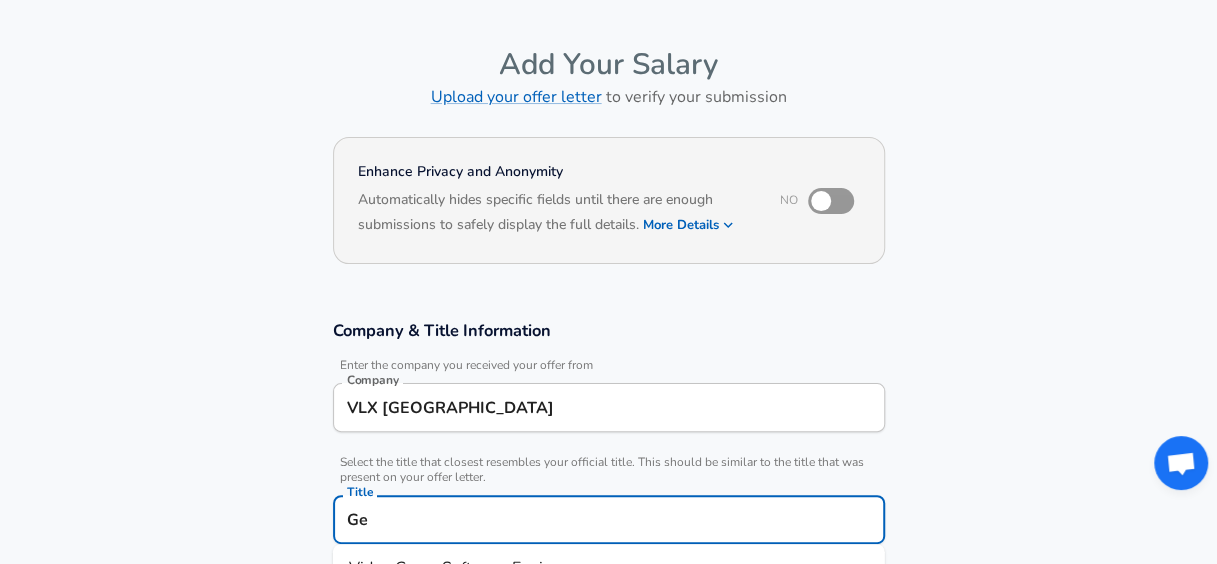 type on "G" 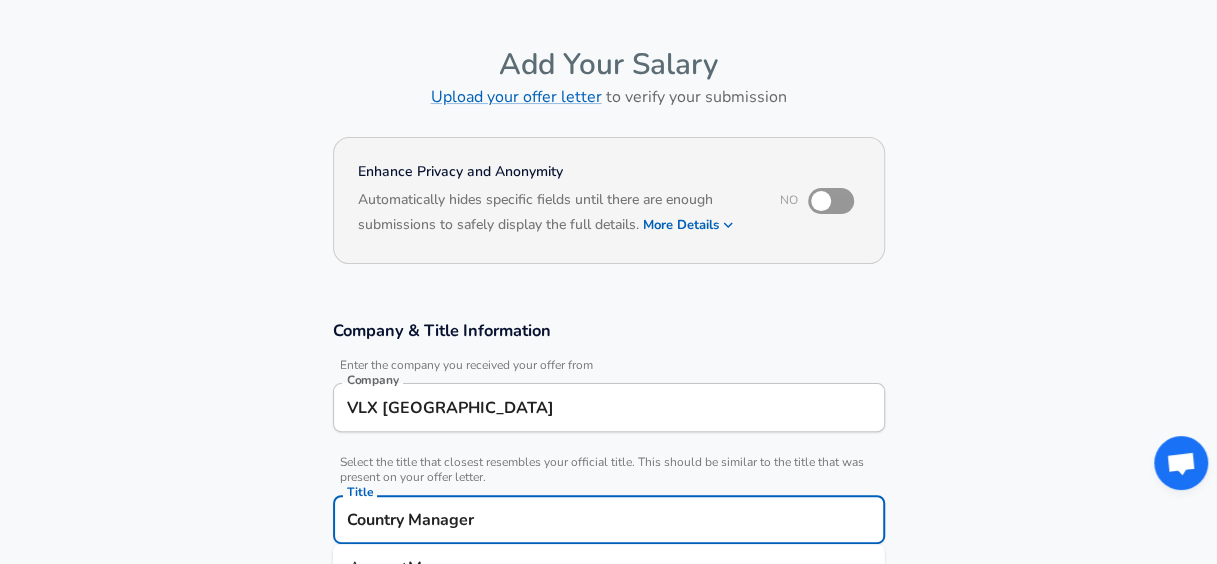 type on "Country Manager" 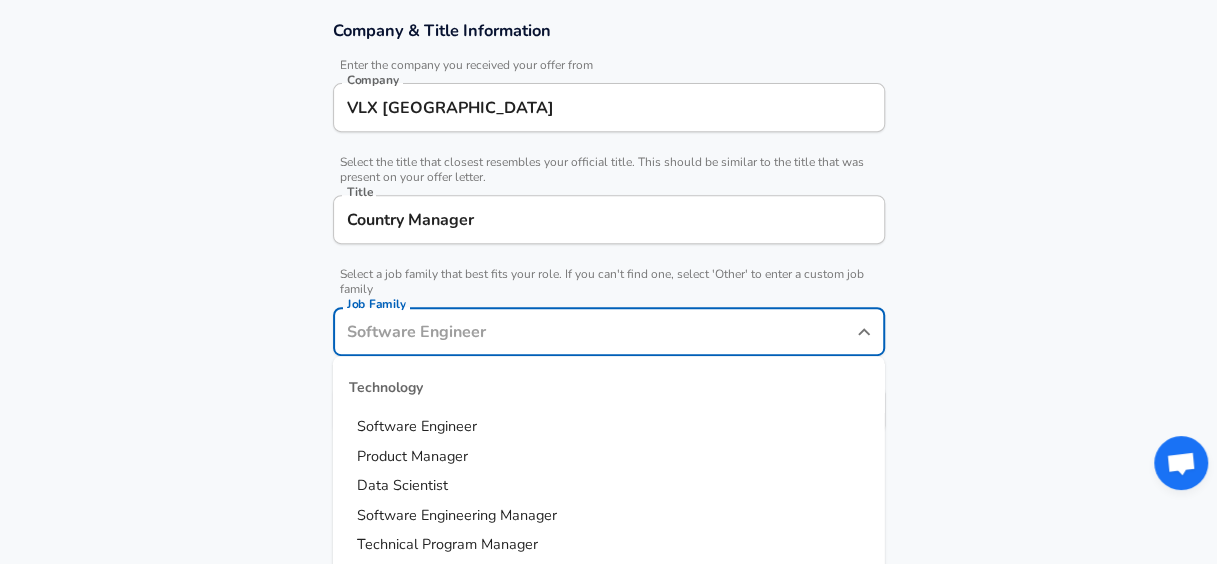 scroll, scrollTop: 400, scrollLeft: 0, axis: vertical 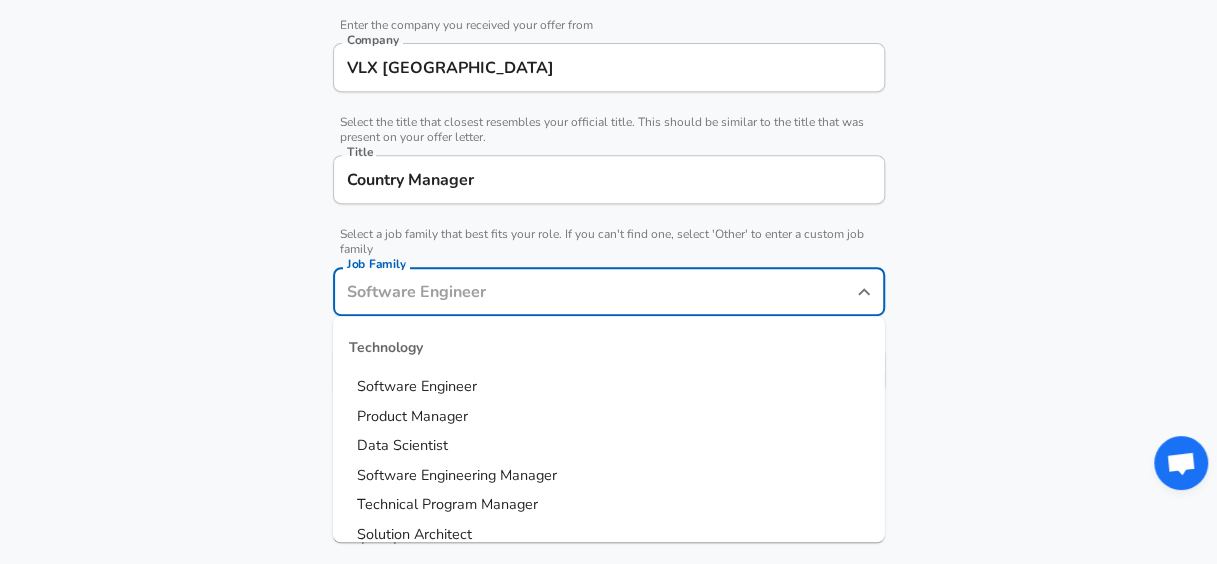 click on "Job Family" at bounding box center (594, 291) 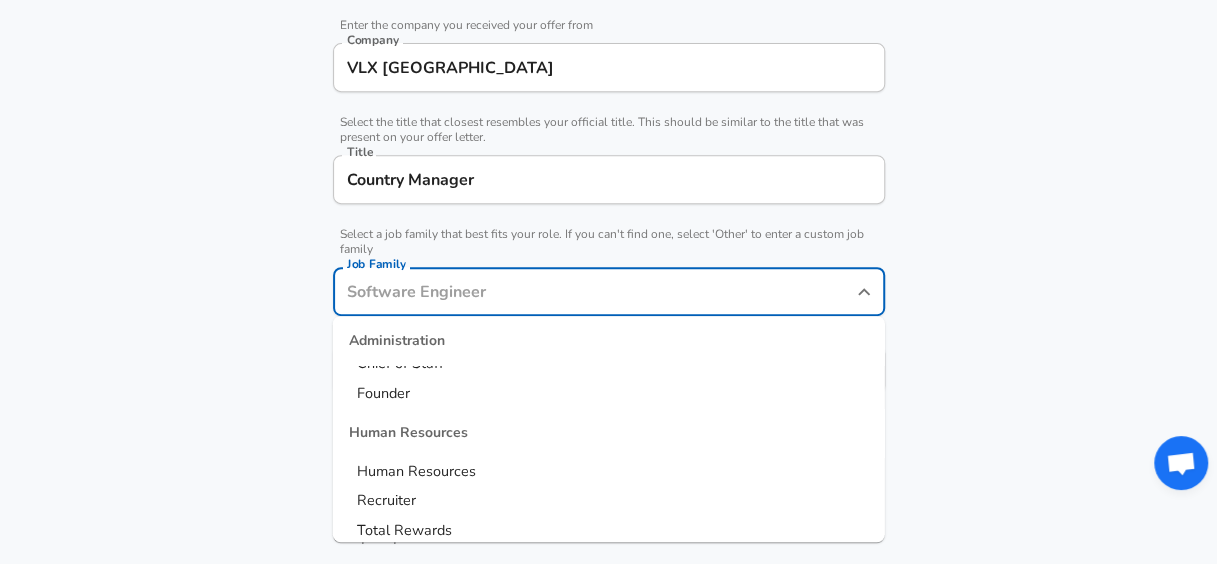 scroll, scrollTop: 2022, scrollLeft: 0, axis: vertical 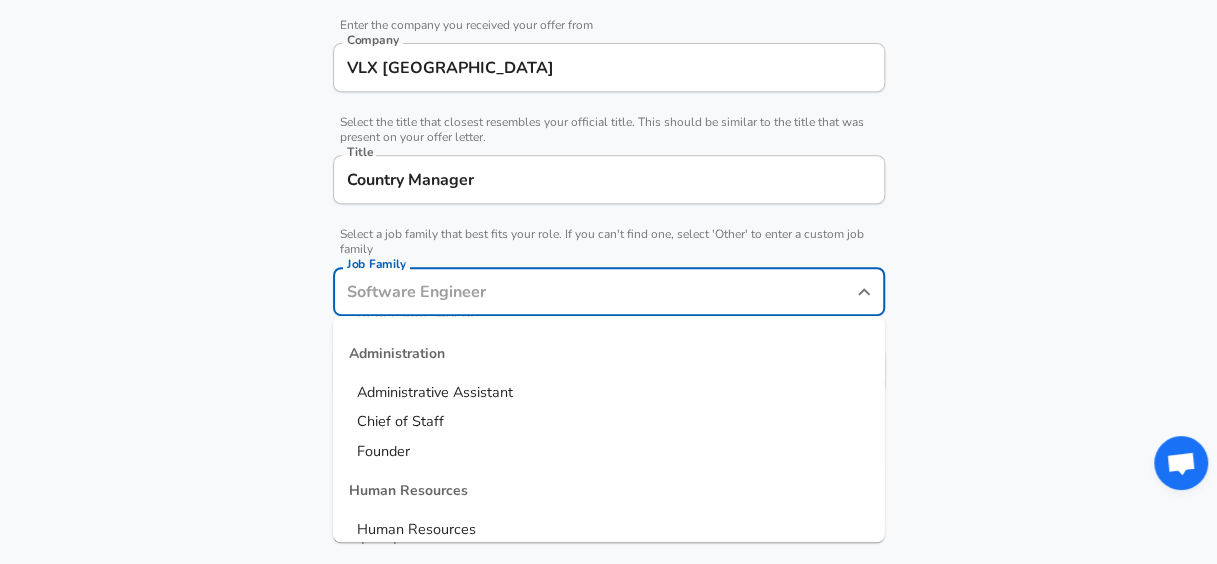 click on "Chief of Staff" at bounding box center [609, 421] 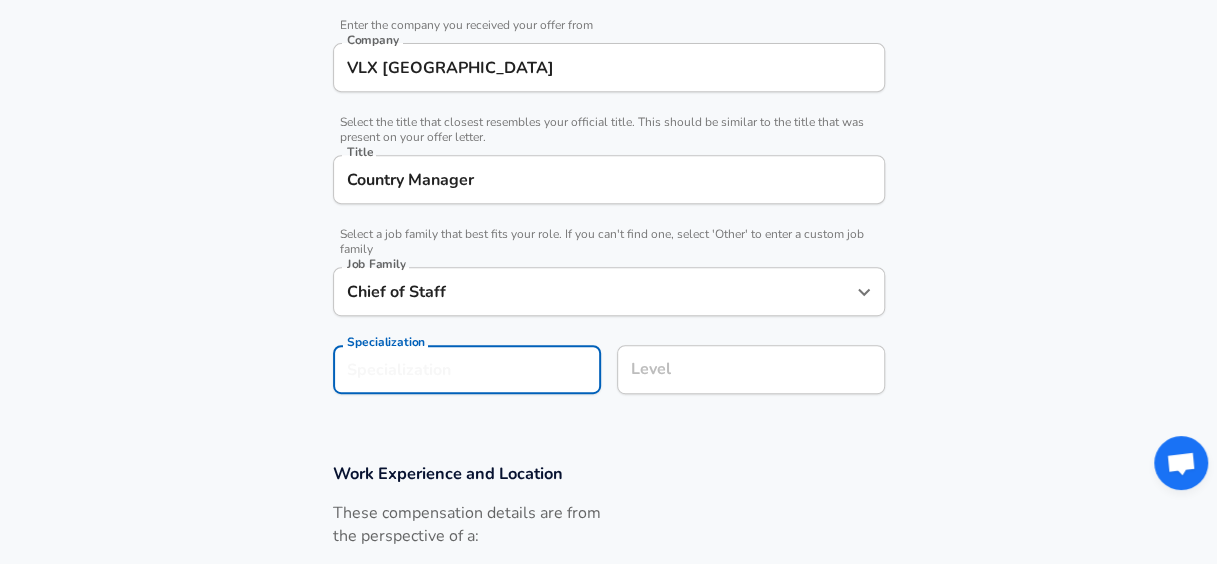 scroll, scrollTop: 460, scrollLeft: 0, axis: vertical 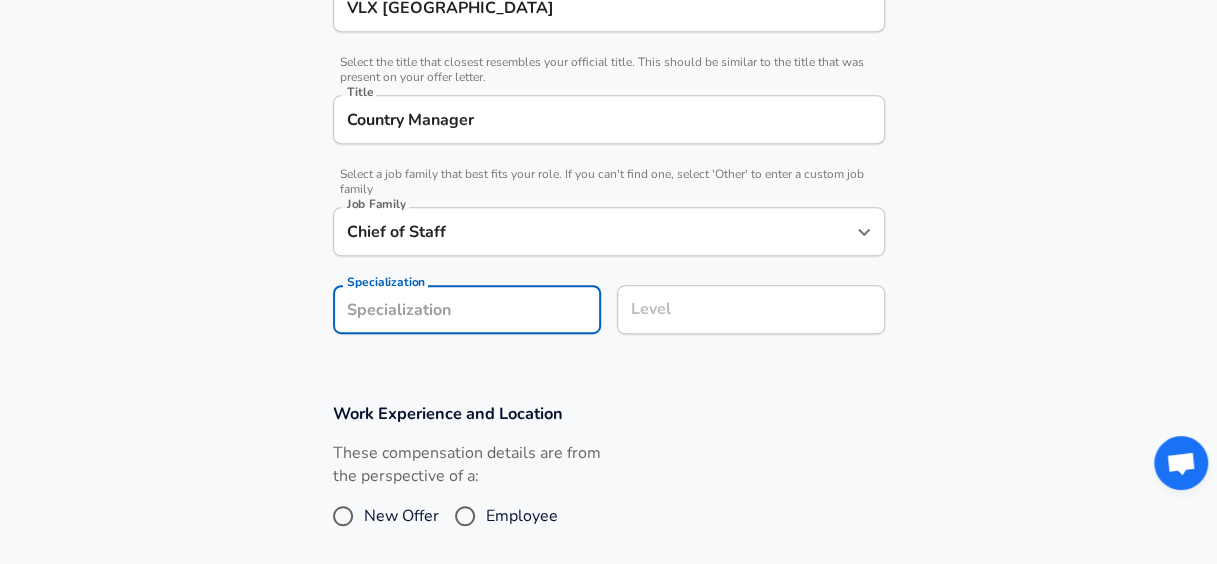 click on "Enhance Privacy and Anonymity No Automatically hides specific fields until there are enough submissions to safely display the full details.   More Details Based on your submission and the data points that we have already collected, we will automatically hide and anonymize specific fields if there aren't enough data points to remain sufficiently anonymous. Company & Title Information   Enter the company you received your offer from Company VLX Mexico Company   Select the title that closest resembles your official title. This should be similar to the title that was present on your offer letter. Title Country Manager Title   Select a job family that best fits your role. If you can't find one, select 'Other' to enter a custom job family Job Family Chief of Staff Job Family Specialization Specialization Level Level Work Experience and Location These compensation details are from the perspective of a: New Offer Employee Submit Salary" at bounding box center [608, 230] 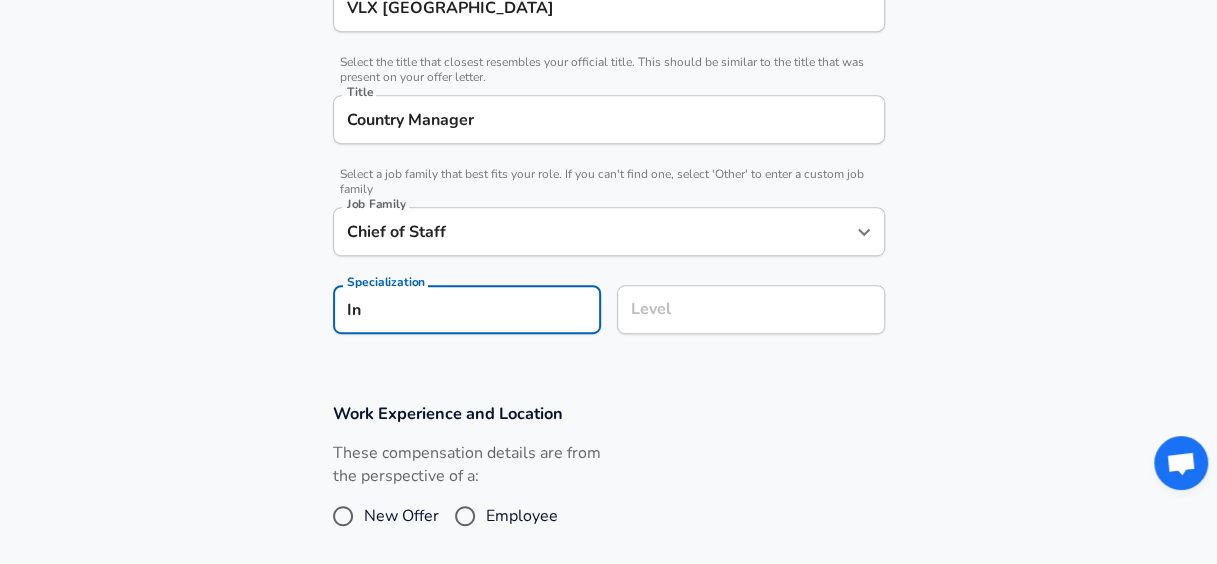 type on "I" 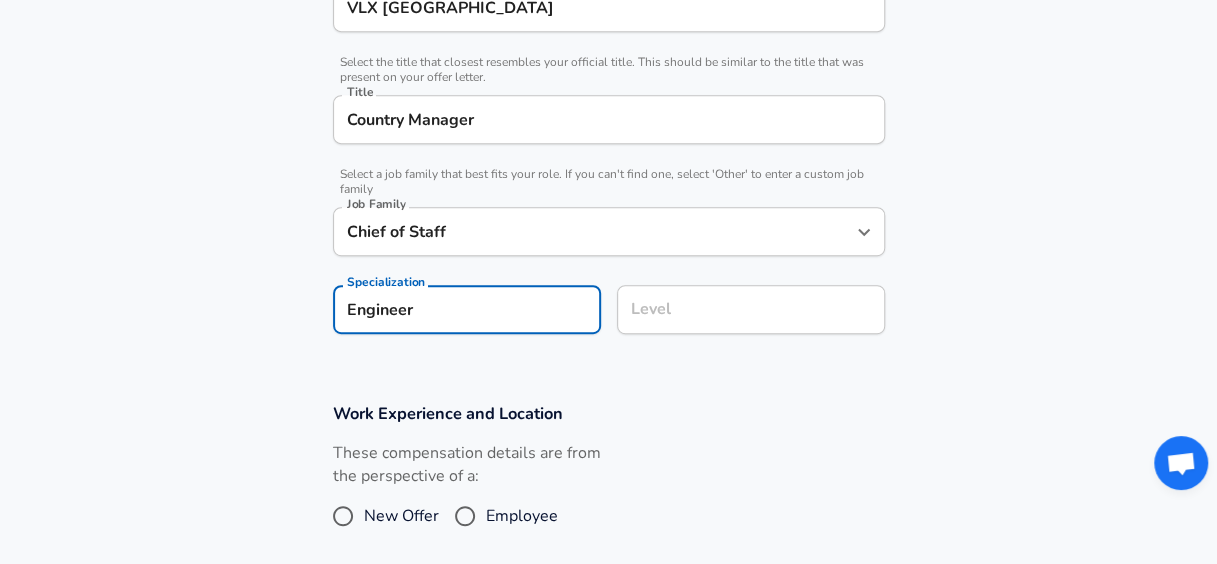 type on "Engineer" 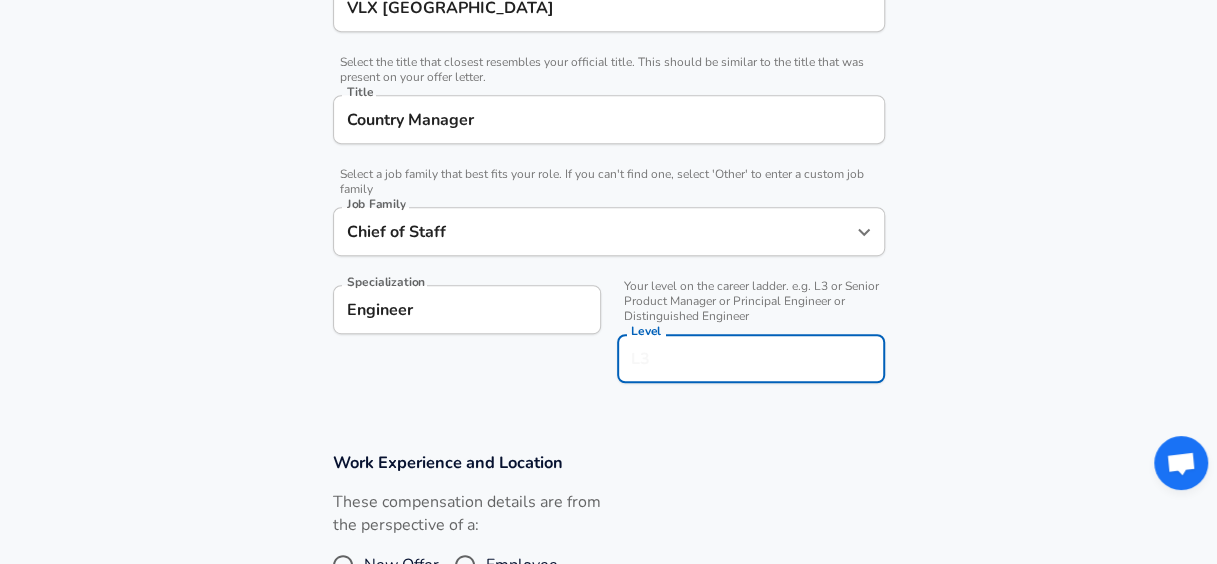 scroll, scrollTop: 500, scrollLeft: 0, axis: vertical 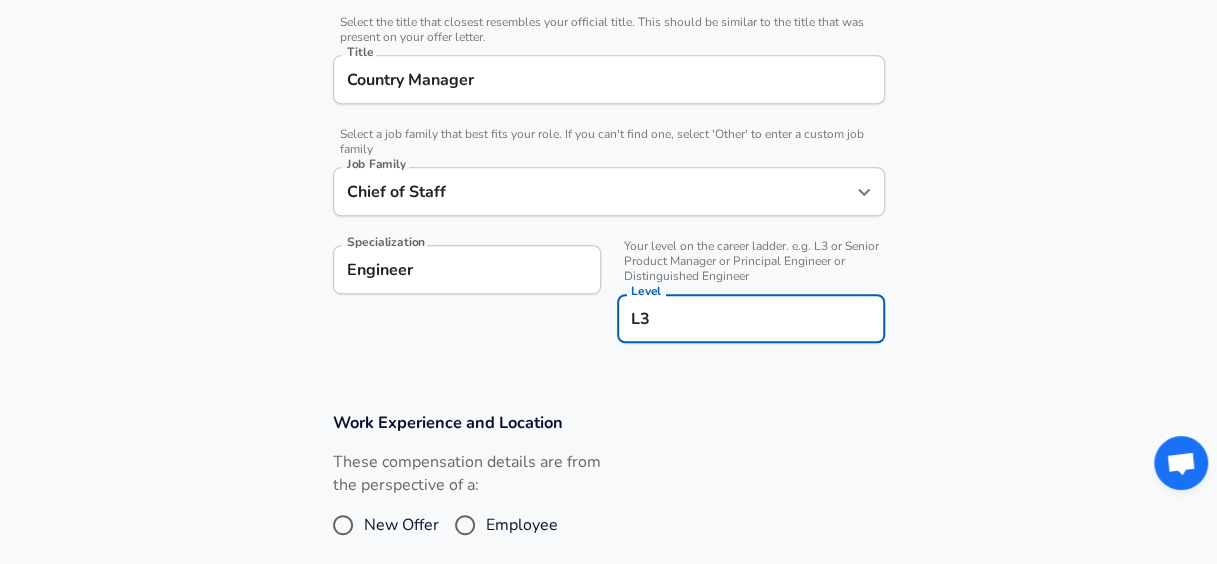 type on "L3" 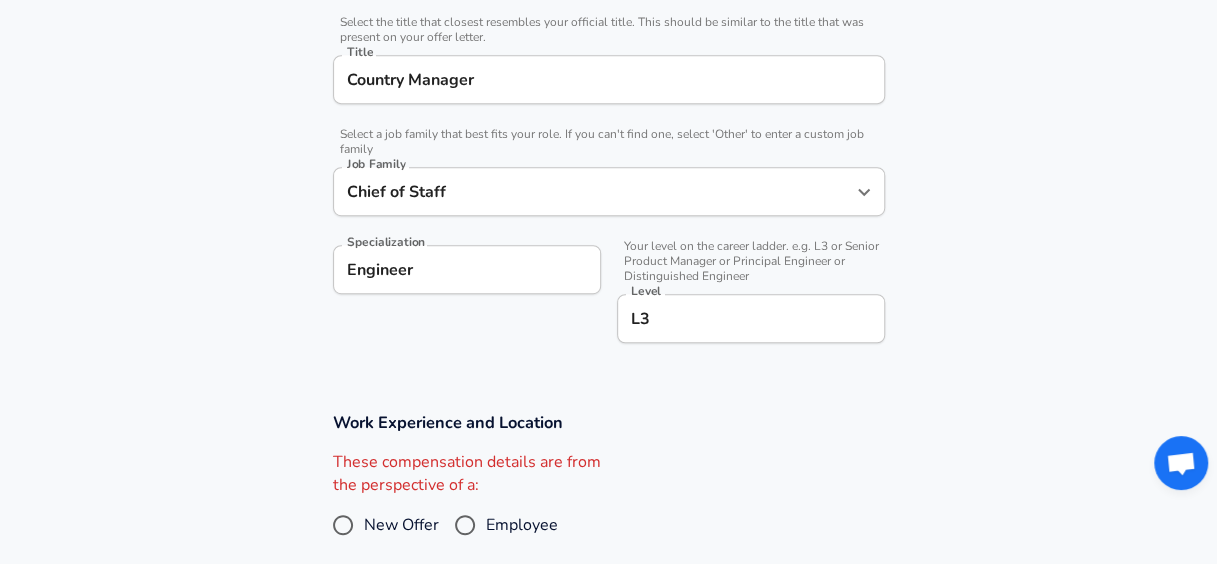 click on "Work Experience and Location These compensation details are from the perspective of a: New Offer Employee Required" at bounding box center [609, 496] 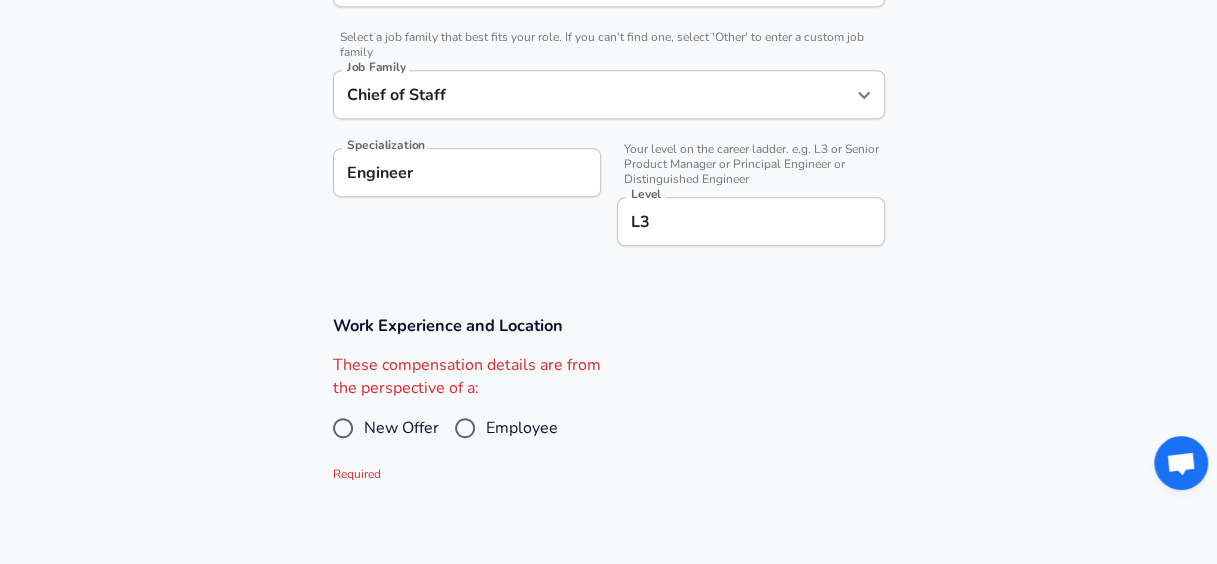 scroll, scrollTop: 598, scrollLeft: 0, axis: vertical 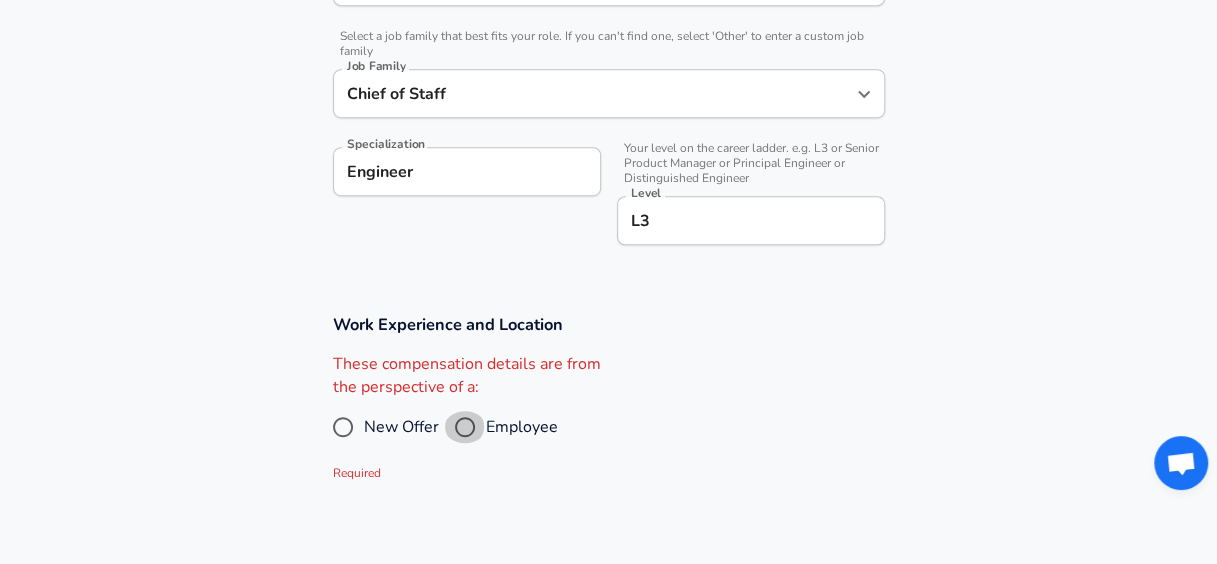 click on "Employee" at bounding box center (465, 427) 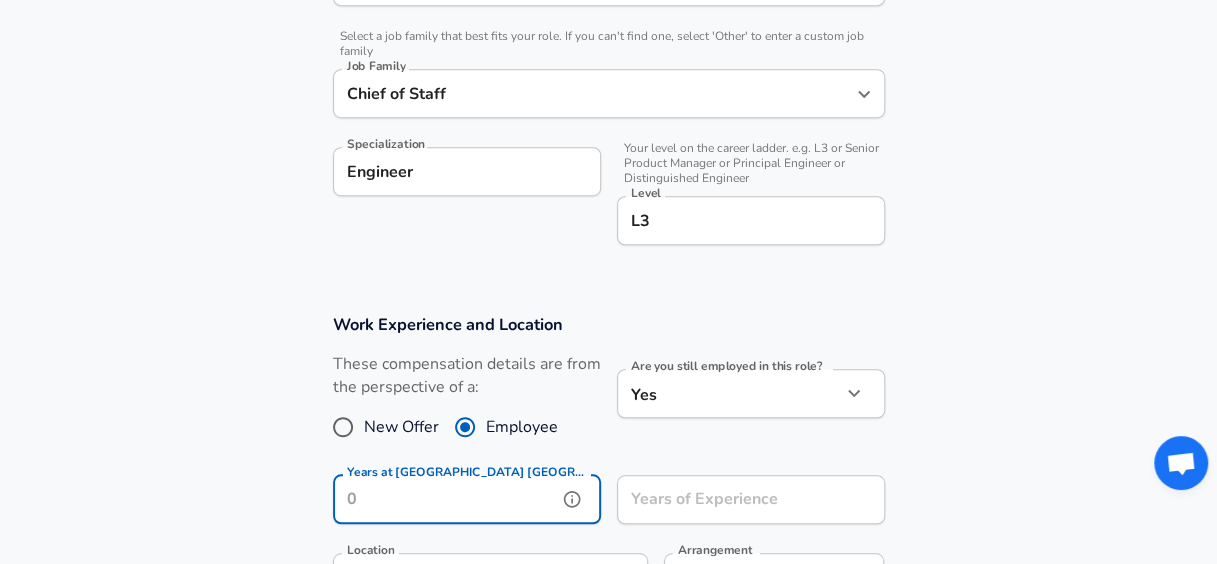 click on "Years at [GEOGRAPHIC_DATA] [GEOGRAPHIC_DATA]" at bounding box center [445, 499] 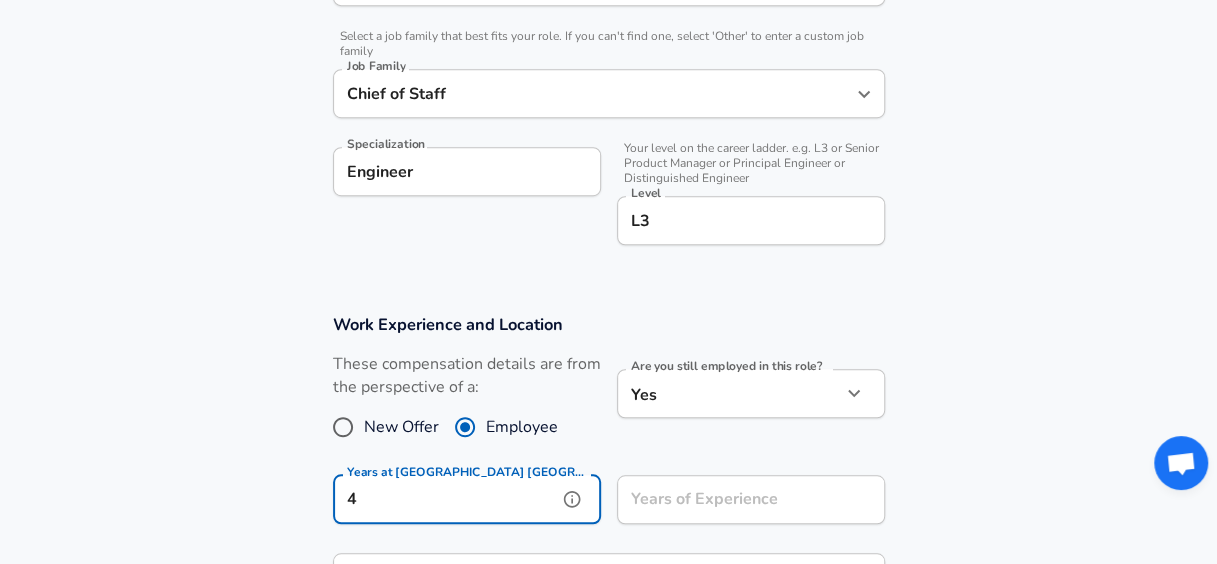 type on "4" 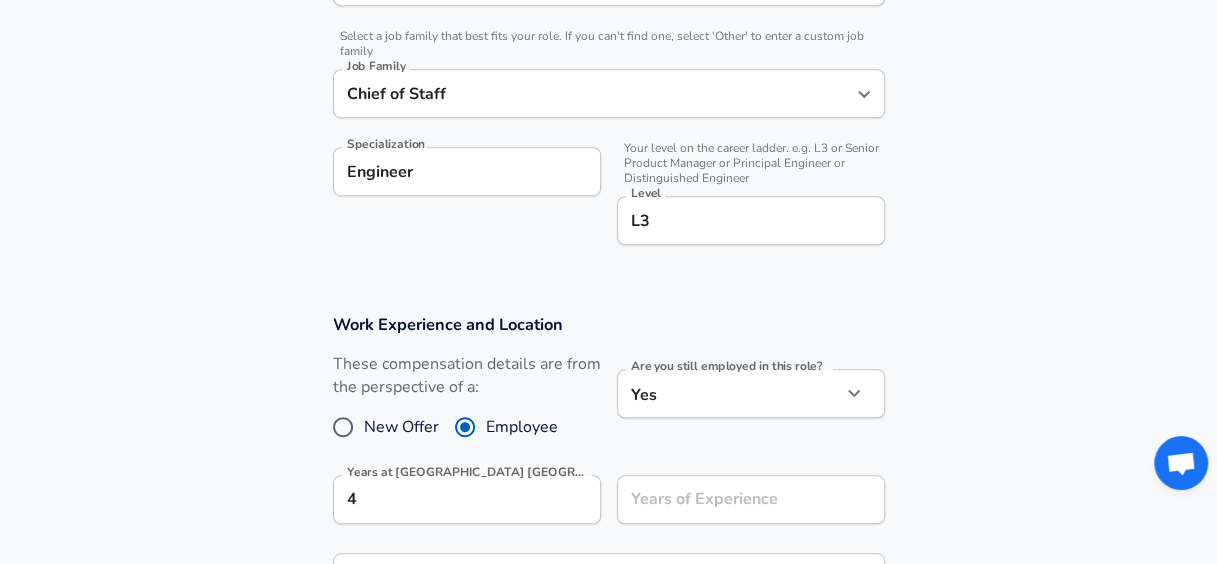 click on "Are you still employed in this role? Yes yes Are you still employed in this role?" at bounding box center [743, 406] 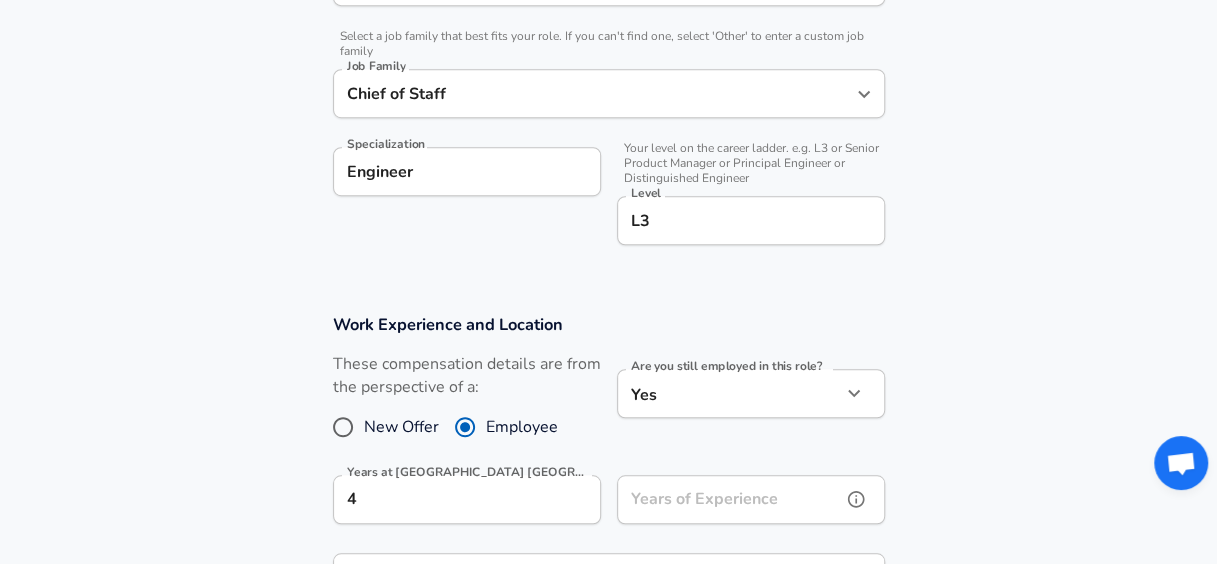 click on "Years of Experience" at bounding box center [729, 499] 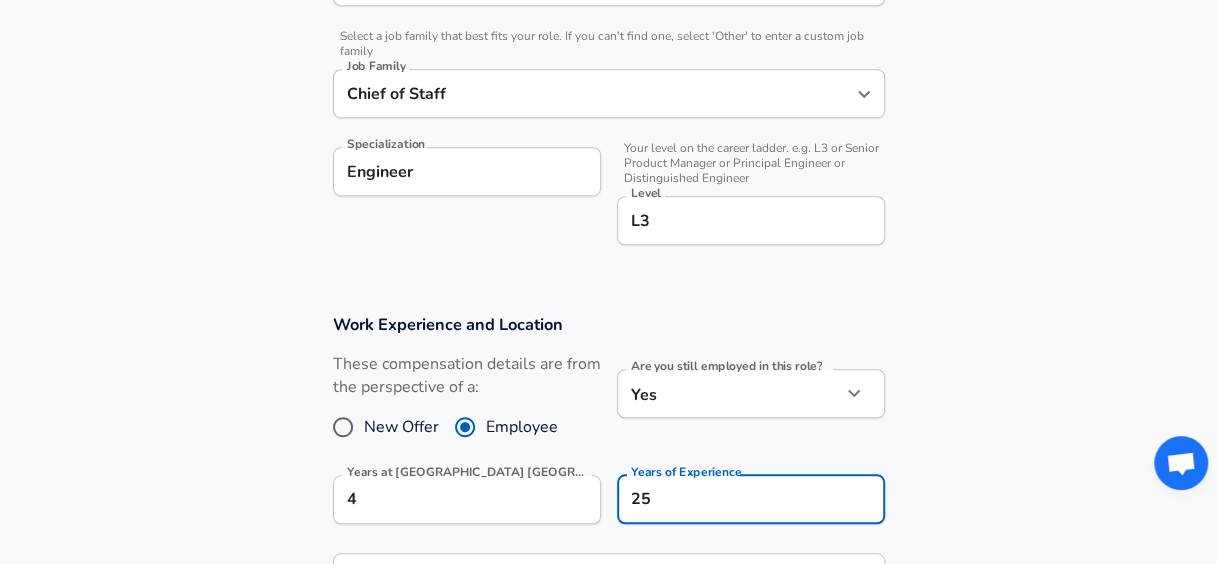click on "Work Experience and Location These compensation details are from the perspective of a: New Offer Employee Are you still employed in this role? Yes yes Are you still employed in this role? Years at VLX [GEOGRAPHIC_DATA] 4 Years at [GEOGRAPHIC_DATA] [GEOGRAPHIC_DATA] Years of Experience 25 Years of Experience Years in Level at [GEOGRAPHIC_DATA] Mexico Years in Level at [GEOGRAPHIC_DATA] [GEOGRAPHIC_DATA] Location ​ Location Arrangement In Office office Arrangement" at bounding box center (608, 507) 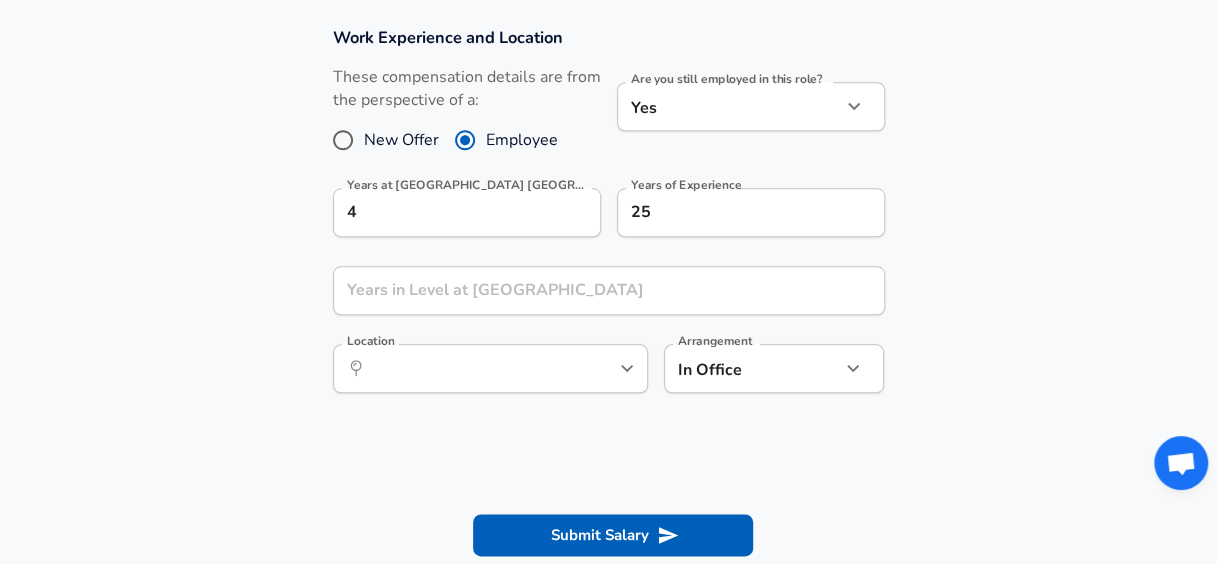 scroll, scrollTop: 898, scrollLeft: 0, axis: vertical 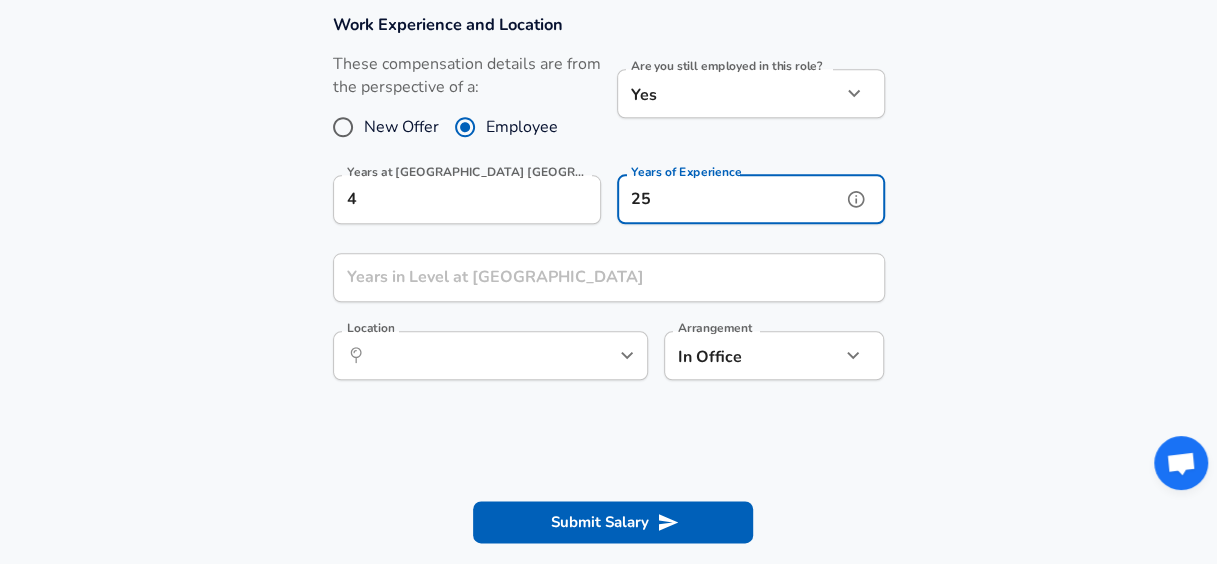click on "25" at bounding box center [729, 199] 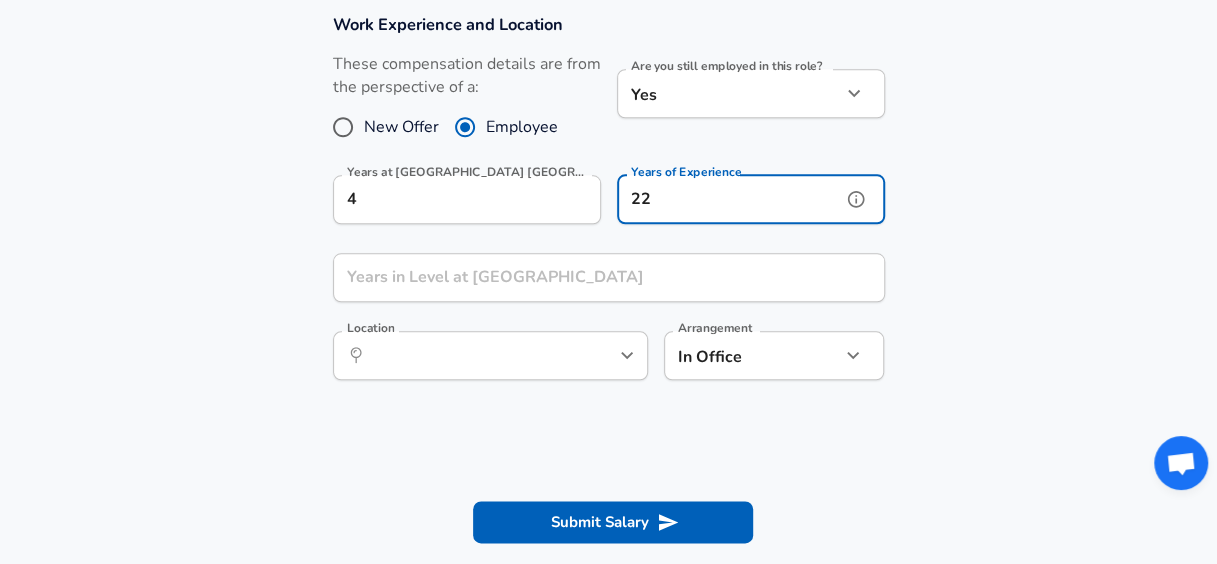 type on "22" 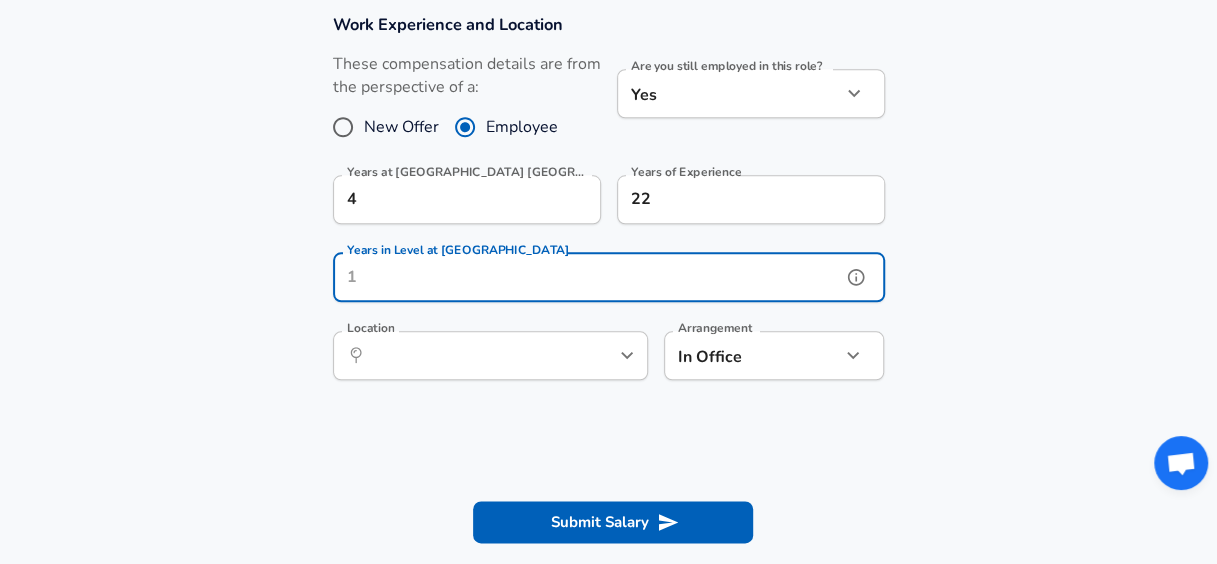 click on "Years in Level at [GEOGRAPHIC_DATA]" at bounding box center (587, 277) 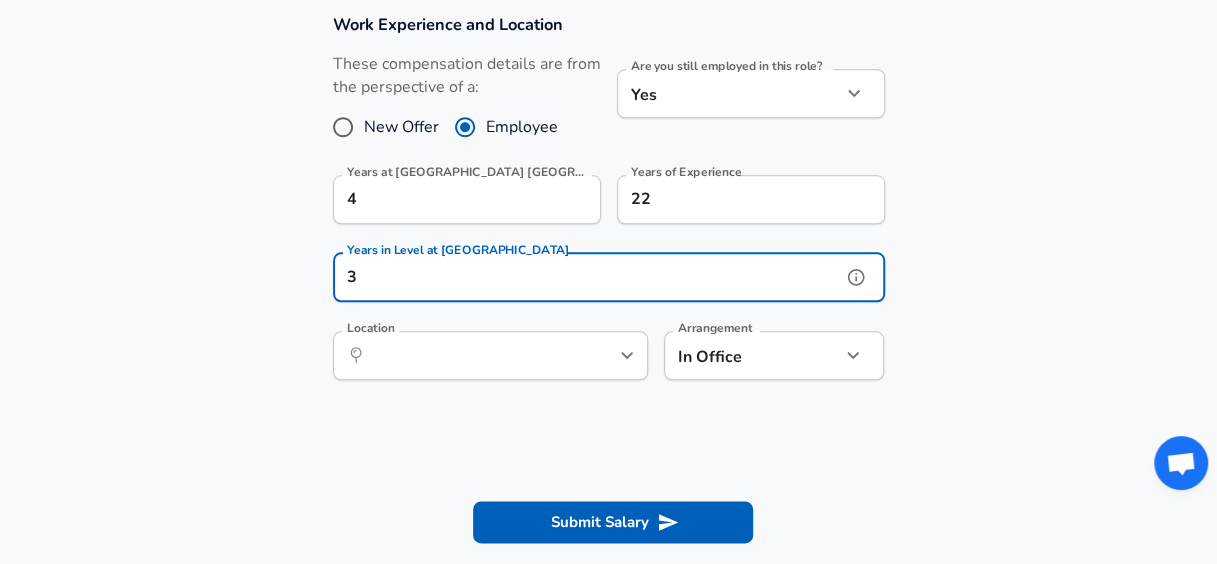 type on "3" 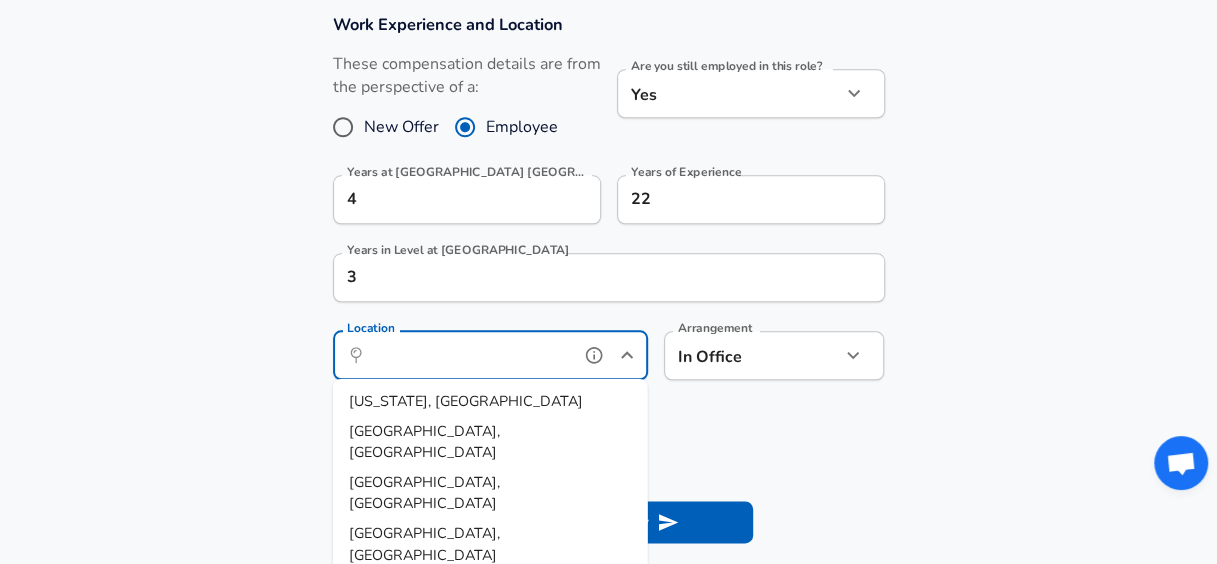 click on "Location" at bounding box center [468, 355] 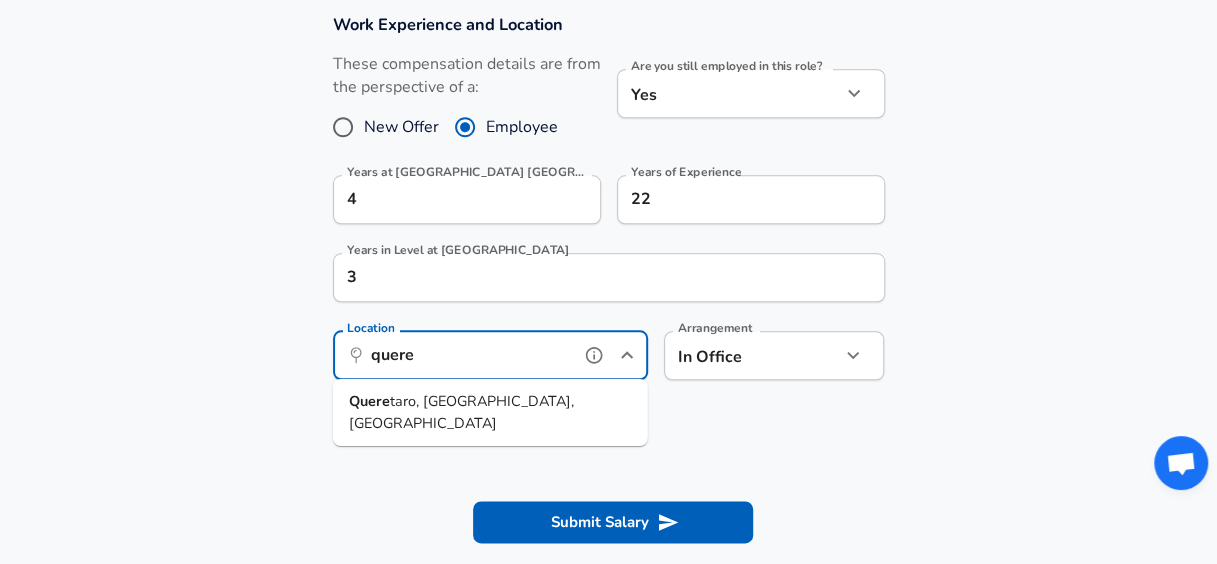 click on "Quere taro, [GEOGRAPHIC_DATA], [GEOGRAPHIC_DATA]" at bounding box center [490, 412] 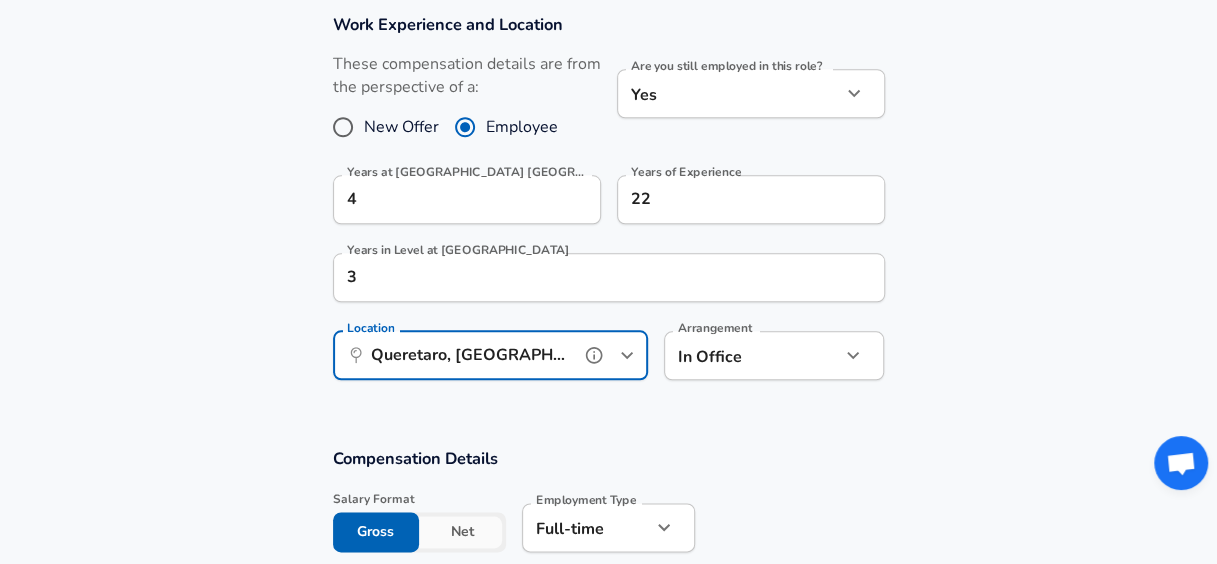 type on "Queretaro, [GEOGRAPHIC_DATA], [GEOGRAPHIC_DATA]" 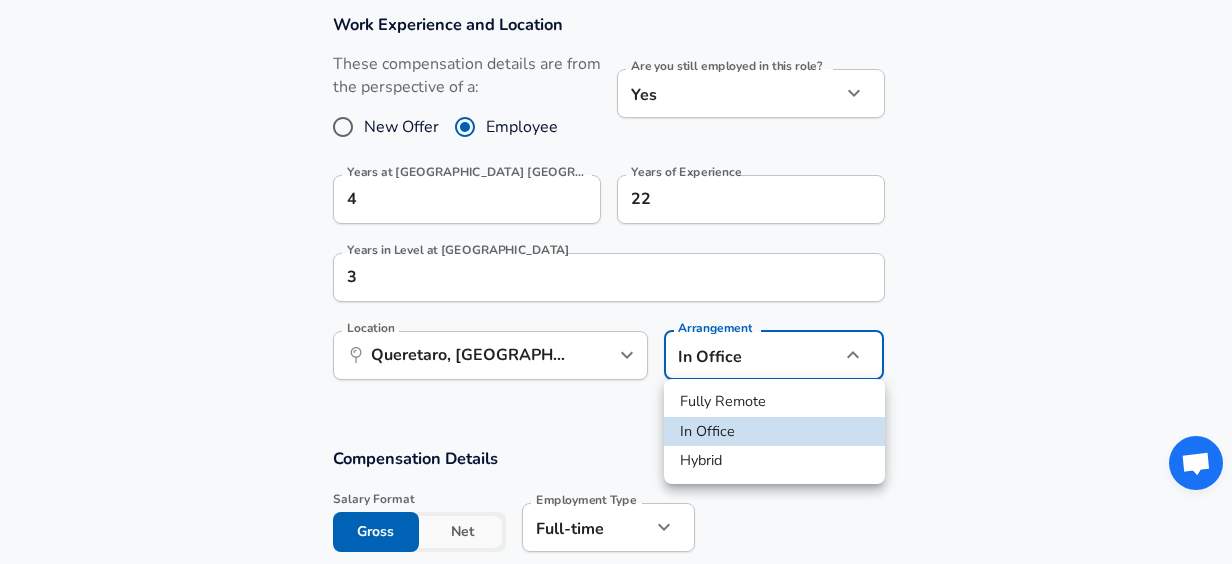 click on "Restart Add Your Salary Upload your offer letter   to verify your submission Enhance Privacy and Anonymity No Automatically hides specific fields until there are enough submissions to safely display the full details.   More Details Based on your submission and the data points that we have already collected, we will automatically hide and anonymize specific fields if there aren't enough data points to remain sufficiently anonymous. Company & Title Information   Enter the company you received your offer from Company VLX Mexico Company   Select the title that closest resembles your official title. This should be similar to the title that was present on your offer letter. Title Country Manager Title   Select a job family that best fits your role. If you can't find one, select 'Other' to enter a custom job family Job Family Chief of Staff Job Family Specialization Engineer Specialization   Your level on the career ladder. e.g. L3 or Senior Product Manager or Principal Engineer or Distinguished Engineer Level L3 4" at bounding box center [616, -616] 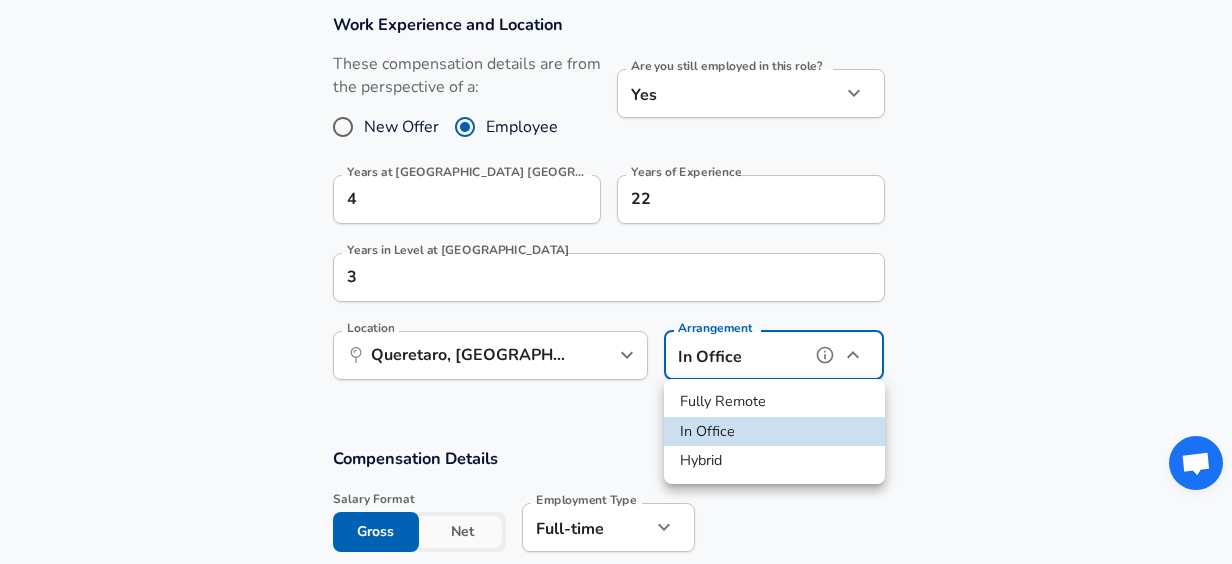 type on "remote" 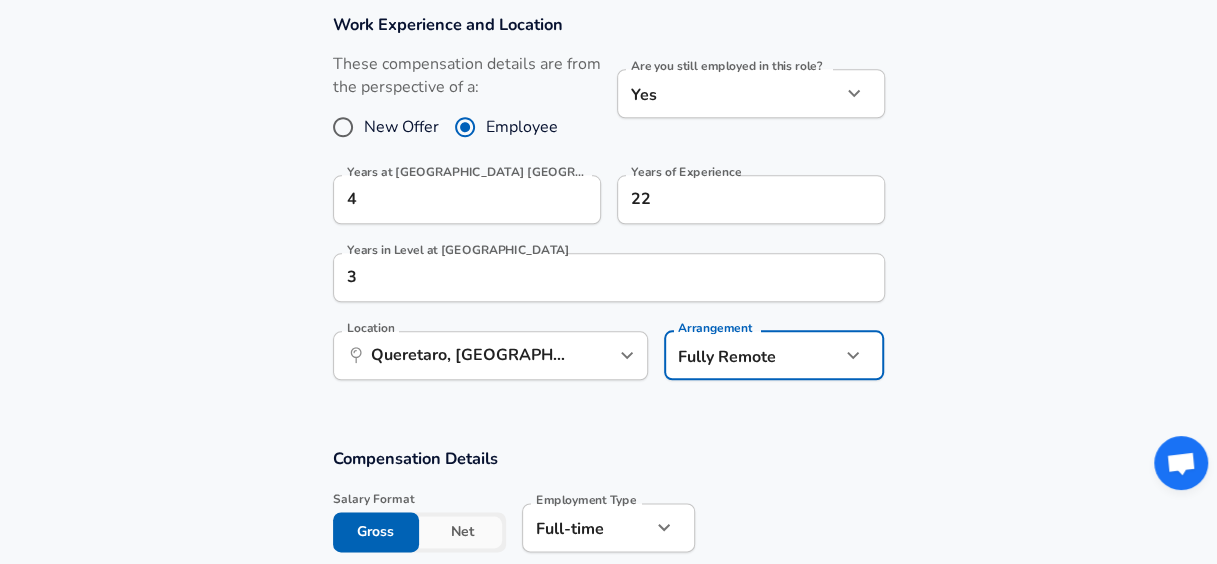 click on "Compensation Details Salary Format Gross   Net Employment Type [DEMOGRAPHIC_DATA] full_time Employment Type Gross is your total salary before deductions (e.g., taxes), and Net is what you take home after deductions. Base Salary ​ MXN ​ Base Salary Interval Monthly monthly Interval If you receive a 13th or 14th month salary (sometimes known as ‘holiday pay’), include that amount here.  Example: (Total Annual Salary + Total 13th & 14th month salary) divided by 12 (months) Additional Compensation   Stock Bonus" at bounding box center [608, 666] 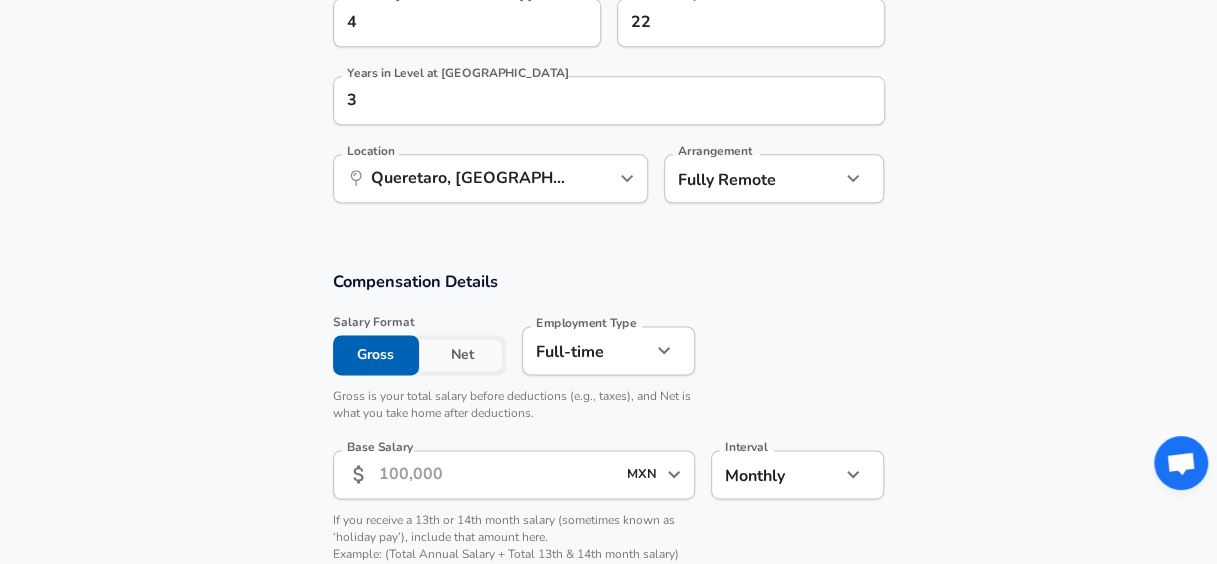 scroll, scrollTop: 1098, scrollLeft: 0, axis: vertical 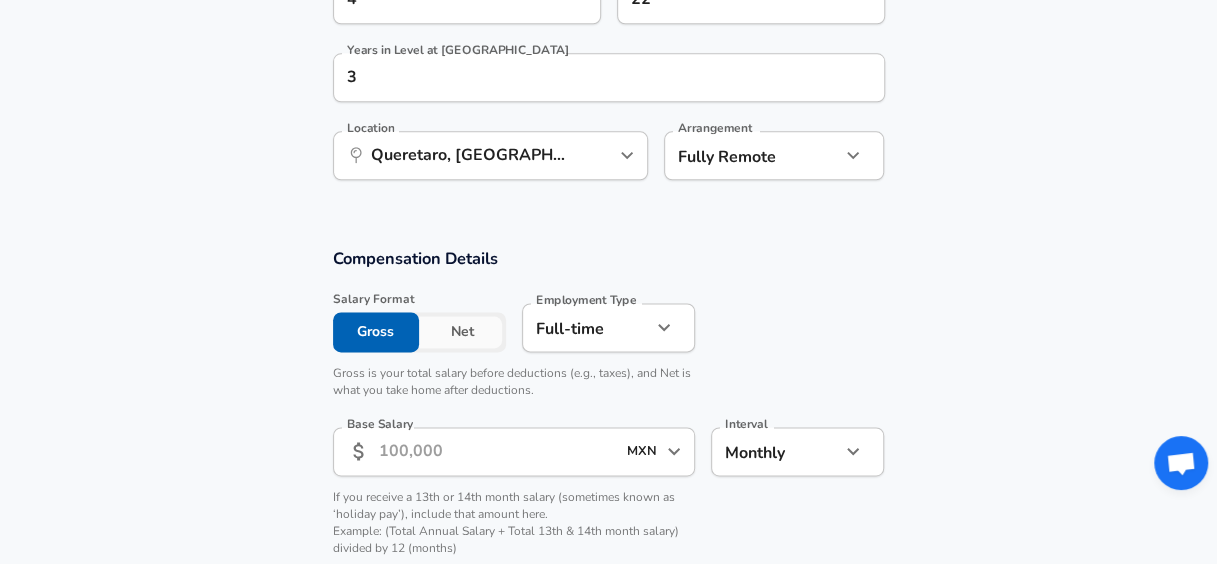click on "Base Salary" at bounding box center (497, 451) 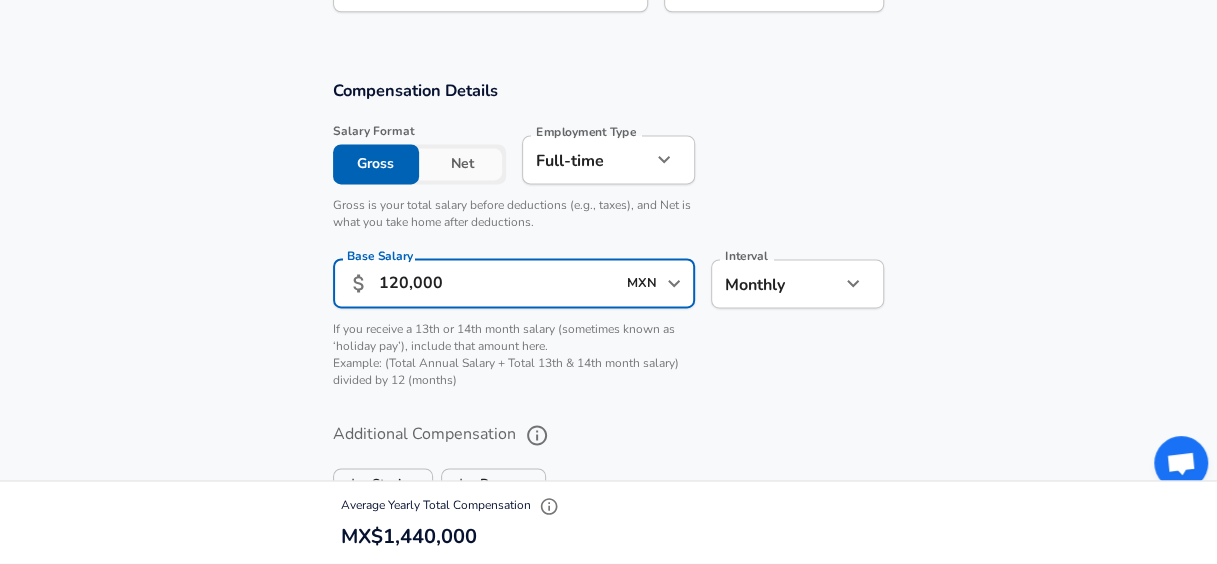 scroll, scrollTop: 1298, scrollLeft: 0, axis: vertical 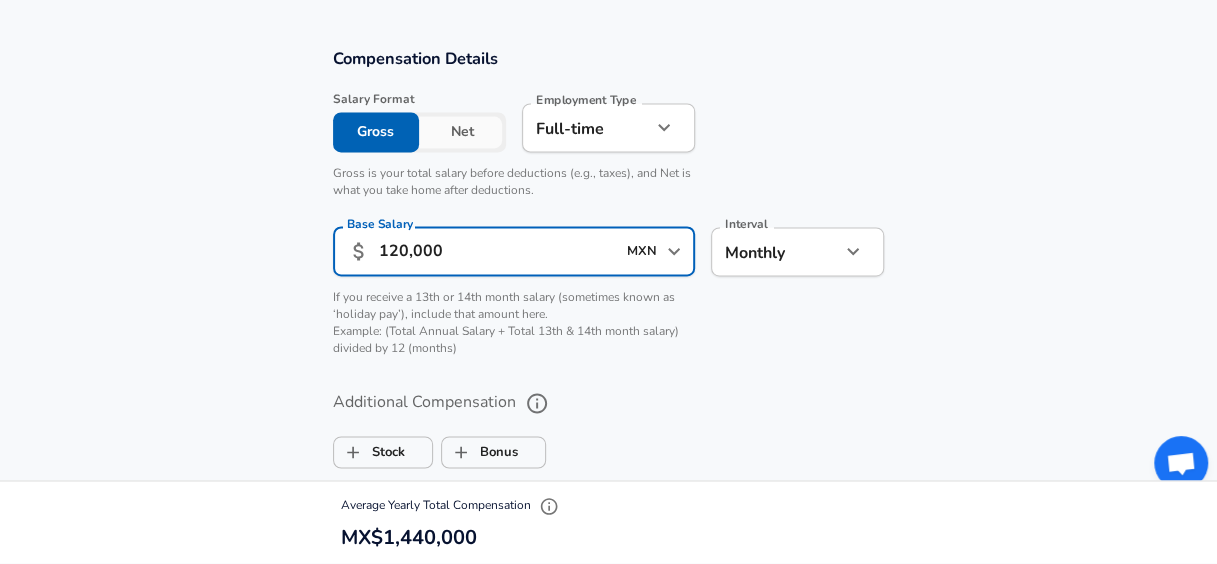 type on "120,000" 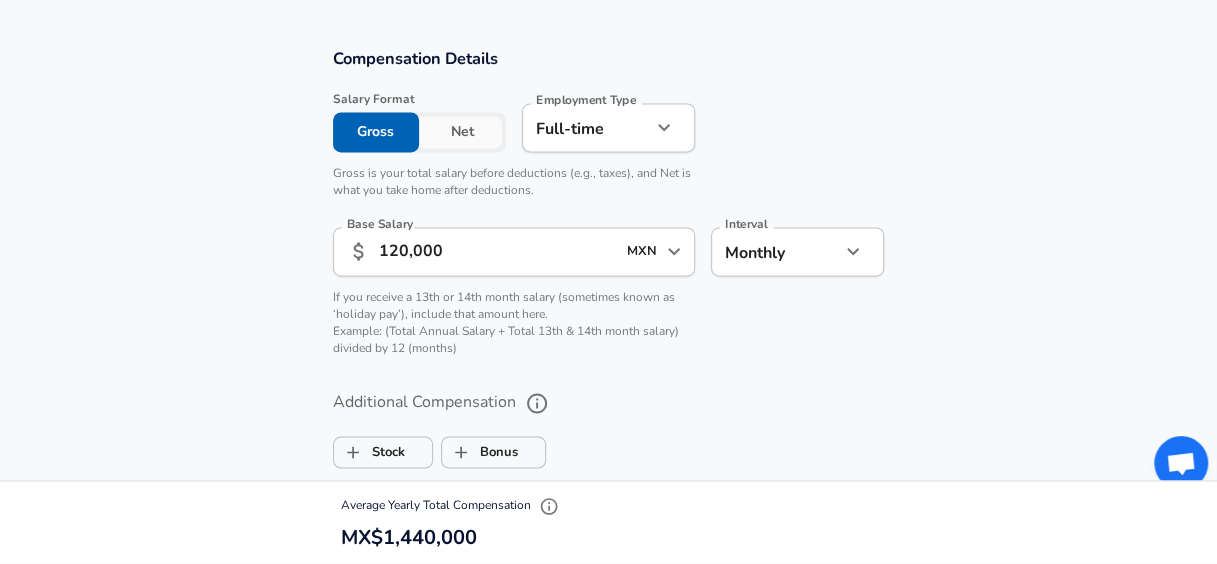 click on "Salary Format Gross   Net Employment Type [DEMOGRAPHIC_DATA] full_time Employment Type Gross is your total salary before deductions (e.g., taxes), and Net is what you take home after deductions. Base Salary ​ 120,000 MXN ​ Base Salary Interval Monthly monthly Interval If you receive a 13th or 14th month salary (sometimes known as ‘holiday pay’), include that amount here.  Example: (Total Annual Salary + Total 13th & 14th month salary) divided by 12 (months)" at bounding box center (601, 228) 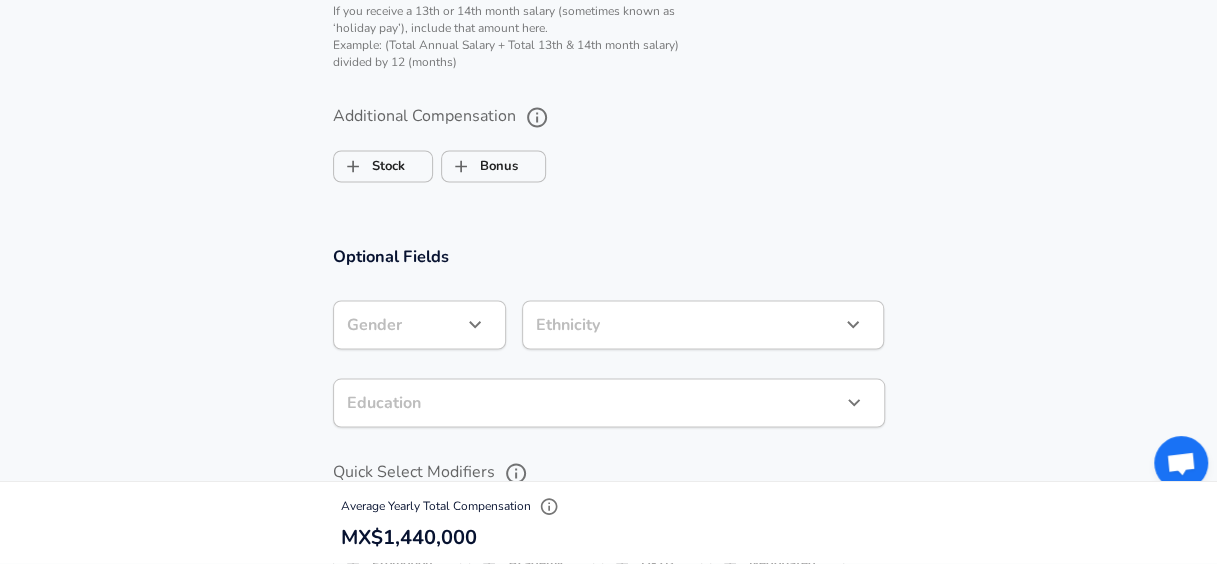scroll, scrollTop: 1598, scrollLeft: 0, axis: vertical 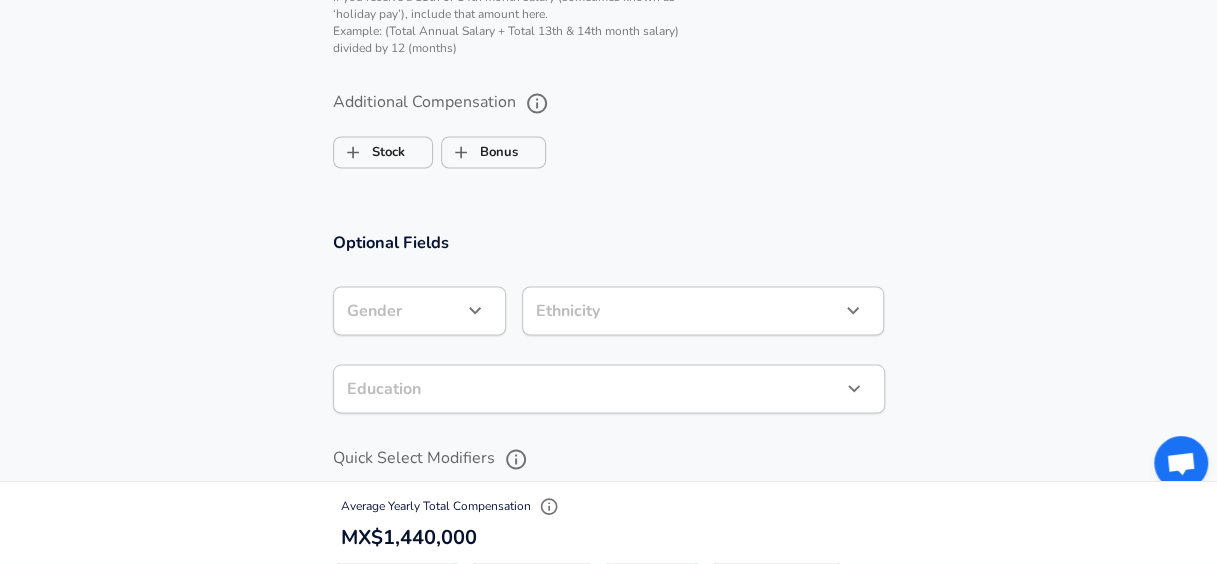 click on "Restart Add Your Salary Upload your offer letter   to verify your submission Enhance Privacy and Anonymity No Automatically hides specific fields until there are enough submissions to safely display the full details.   More Details Based on your submission and the data points that we have already collected, we will automatically hide and anonymize specific fields if there aren't enough data points to remain sufficiently anonymous. Company & Title Information   Enter the company you received your offer from Company VLX Mexico Company   Select the title that closest resembles your official title. This should be similar to the title that was present on your offer letter. Title Country Manager Title   Select a job family that best fits your role. If you can't find one, select 'Other' to enter a custom job family Job Family Chief of Staff Job Family Specialization Engineer Specialization   Your level on the career ladder. e.g. L3 or Senior Product Manager or Principal Engineer or Distinguished Engineer Level L3 4" at bounding box center (608, -1316) 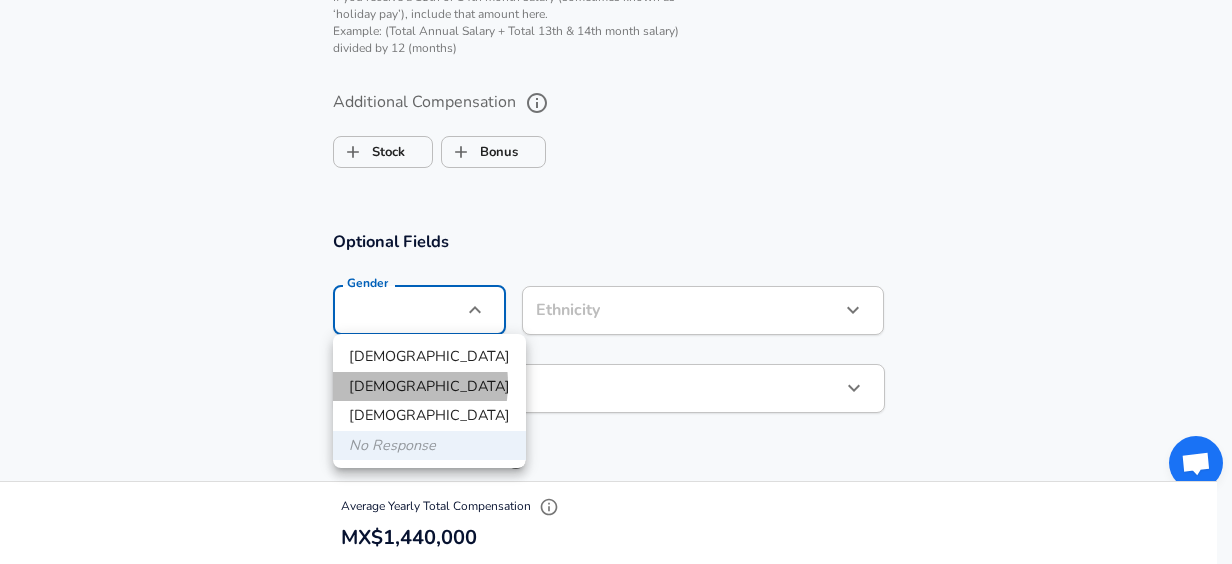 click on "[DEMOGRAPHIC_DATA]" at bounding box center (429, 387) 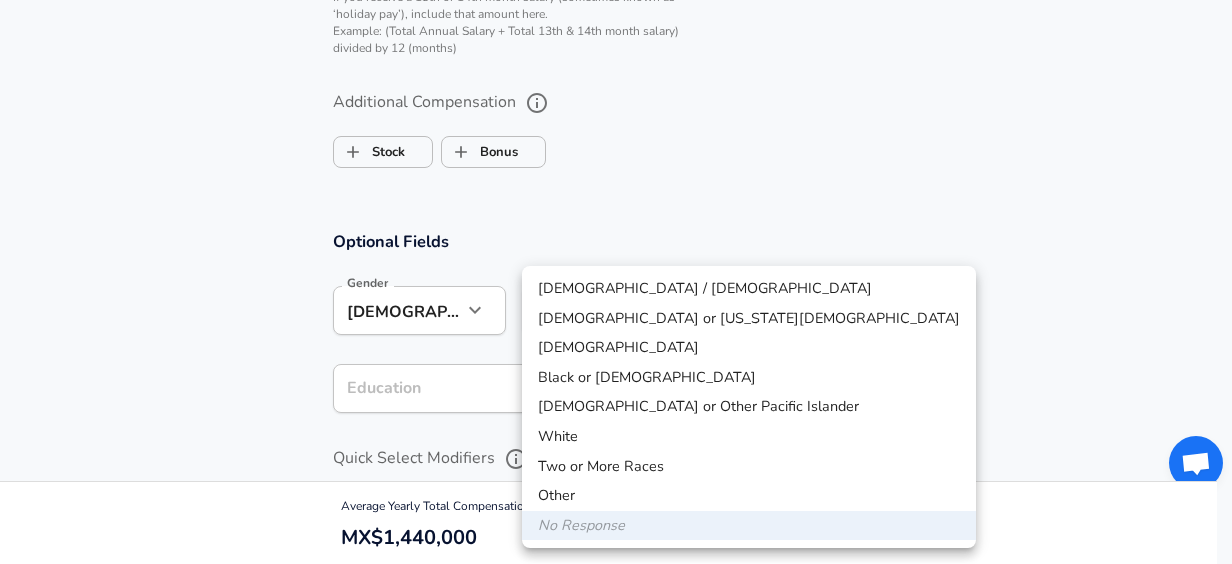 click on "Restart Add Your Salary Upload your offer letter   to verify your submission Enhance Privacy and Anonymity No Automatically hides specific fields until there are enough submissions to safely display the full details.   More Details Based on your submission and the data points that we have already collected, we will automatically hide and anonymize specific fields if there aren't enough data points to remain sufficiently anonymous. Company & Title Information   Enter the company you received your offer from Company VLX Mexico Company   Select the title that closest resembles your official title. This should be similar to the title that was present on your offer letter. Title Country Manager Title   Select a job family that best fits your role. If you can't find one, select 'Other' to enter a custom job family Job Family Chief of Staff Job Family Specialization Engineer Specialization   Your level on the career ladder. e.g. L3 or Senior Product Manager or Principal Engineer or Distinguished Engineer Level L3 4" at bounding box center (616, -1316) 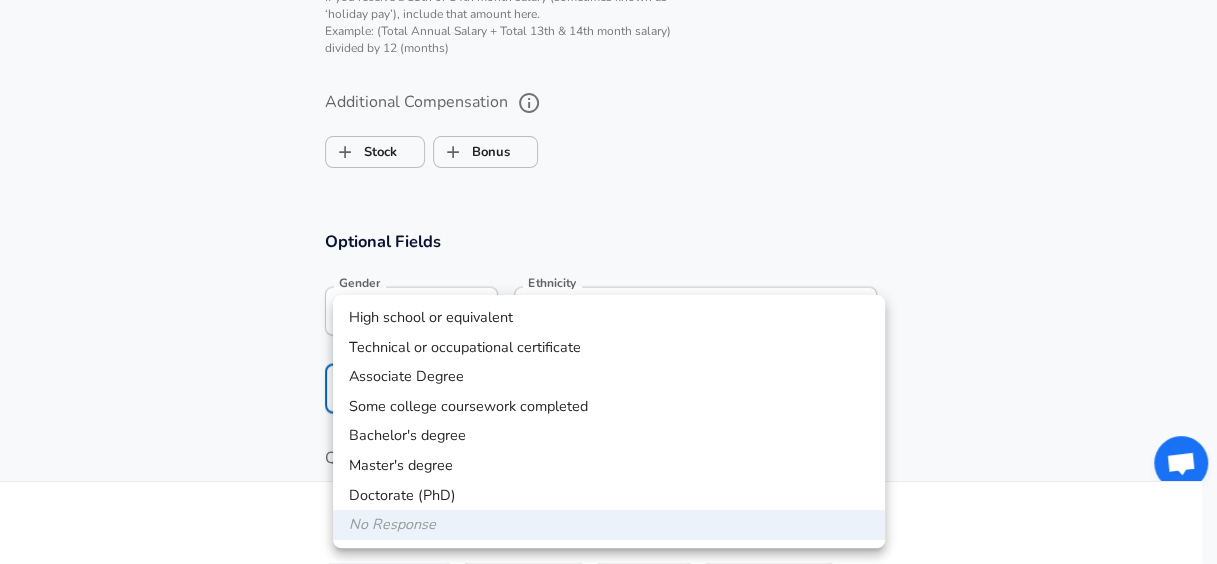 click on "Restart Add Your Salary Upload your offer letter   to verify your submission Enhance Privacy and Anonymity No Automatically hides specific fields until there are enough submissions to safely display the full details.   More Details Based on your submission and the data points that we have already collected, we will automatically hide and anonymize specific fields if there aren't enough data points to remain sufficiently anonymous. Company & Title Information   Enter the company you received your offer from Company VLX Mexico Company   Select the title that closest resembles your official title. This should be similar to the title that was present on your offer letter. Title Country Manager Title   Select a job family that best fits your role. If you can't find one, select 'Other' to enter a custom job family Job Family Chief of Staff Job Family Specialization Engineer Specialization   Your level on the career ladder. e.g. L3 or Senior Product Manager or Principal Engineer or Distinguished Engineer Level L3 4" at bounding box center (608, -1316) 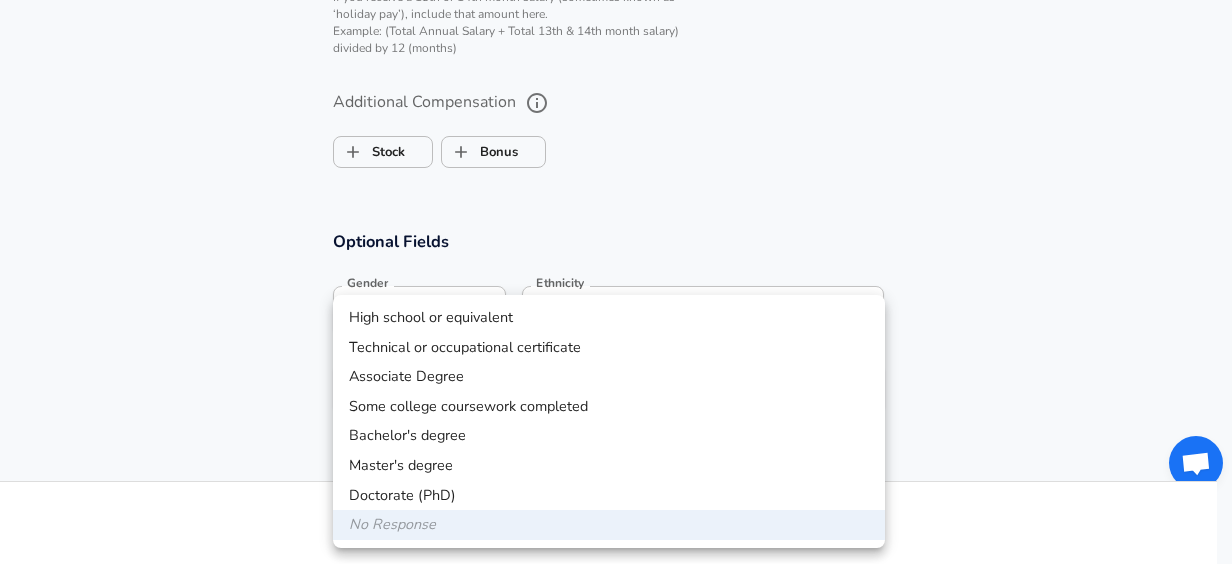 click on "Master's degree" at bounding box center [609, 466] 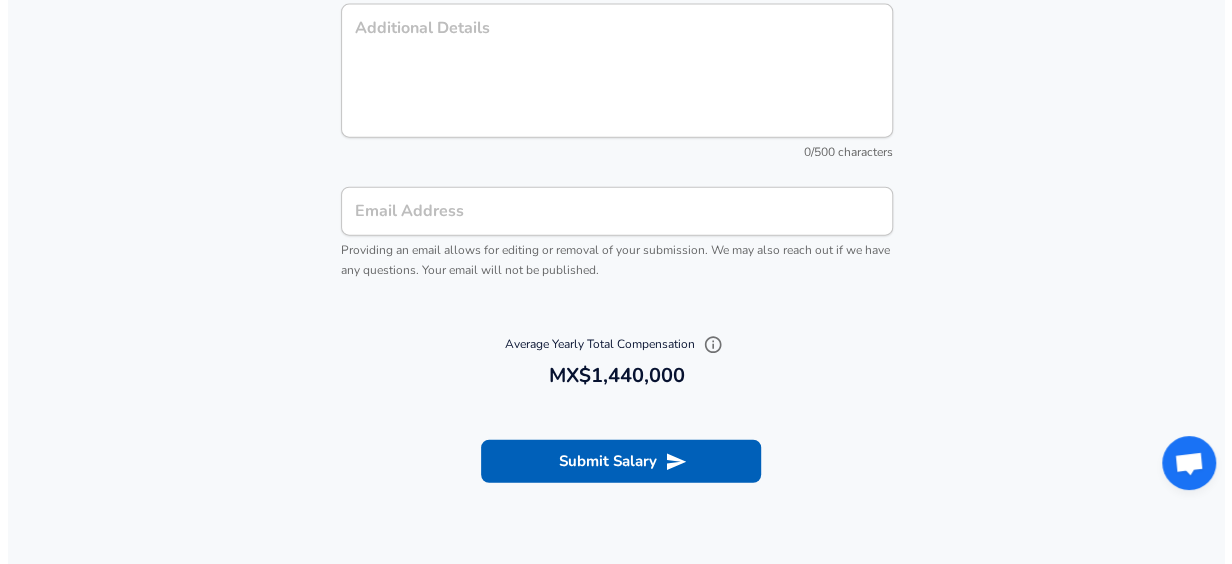scroll, scrollTop: 2198, scrollLeft: 0, axis: vertical 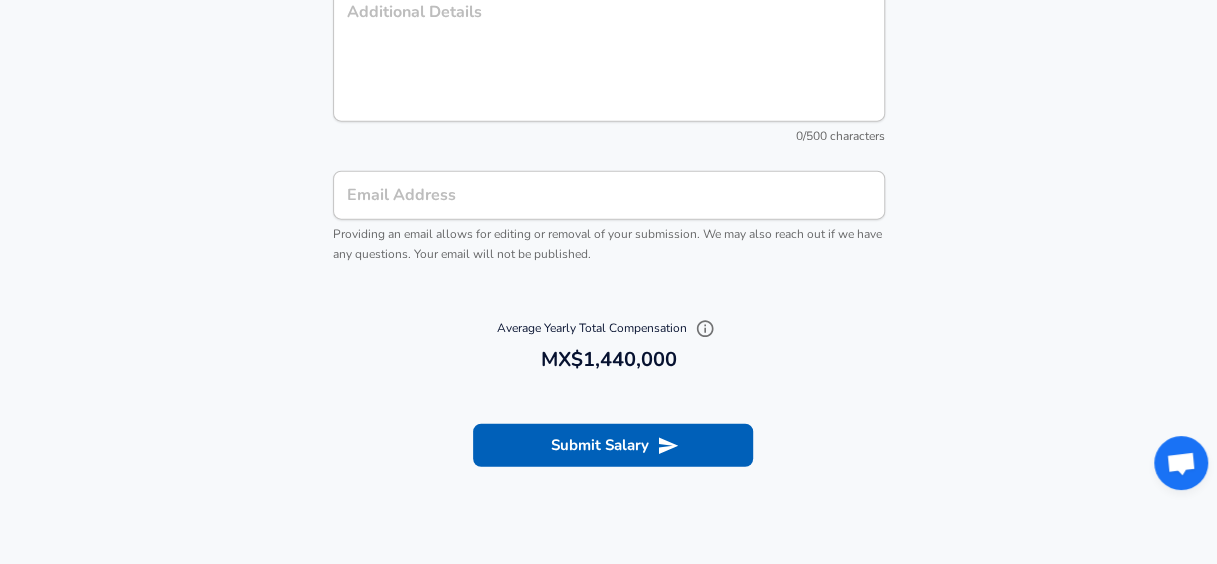 drag, startPoint x: 554, startPoint y: 452, endPoint x: 553, endPoint y: 500, distance: 48.010414 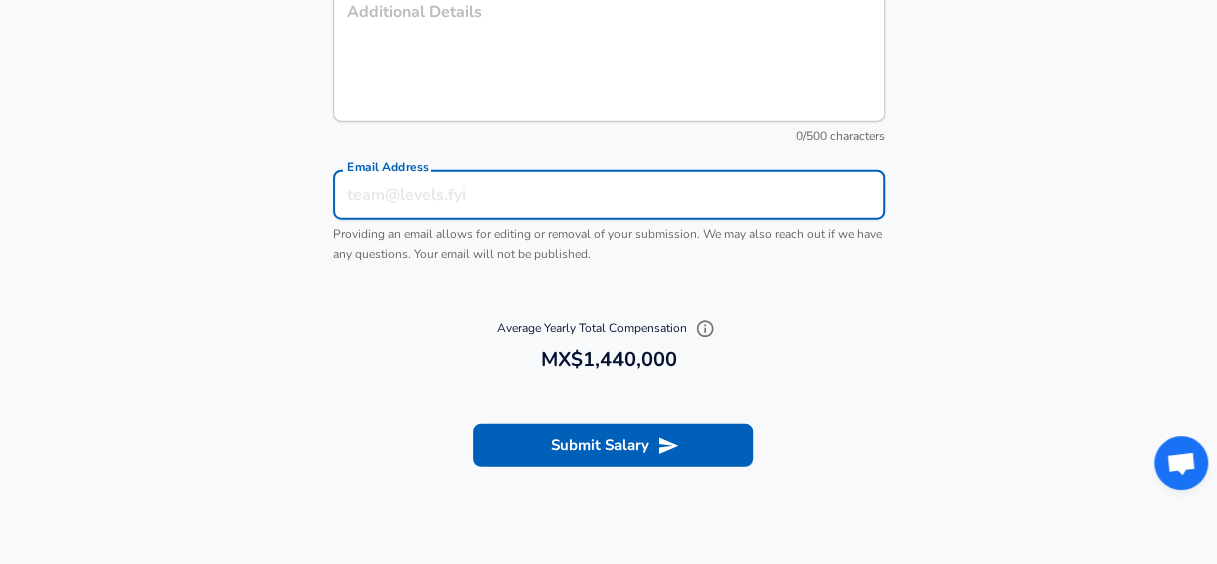 type on "[EMAIL_ADDRESS][DOMAIN_NAME]" 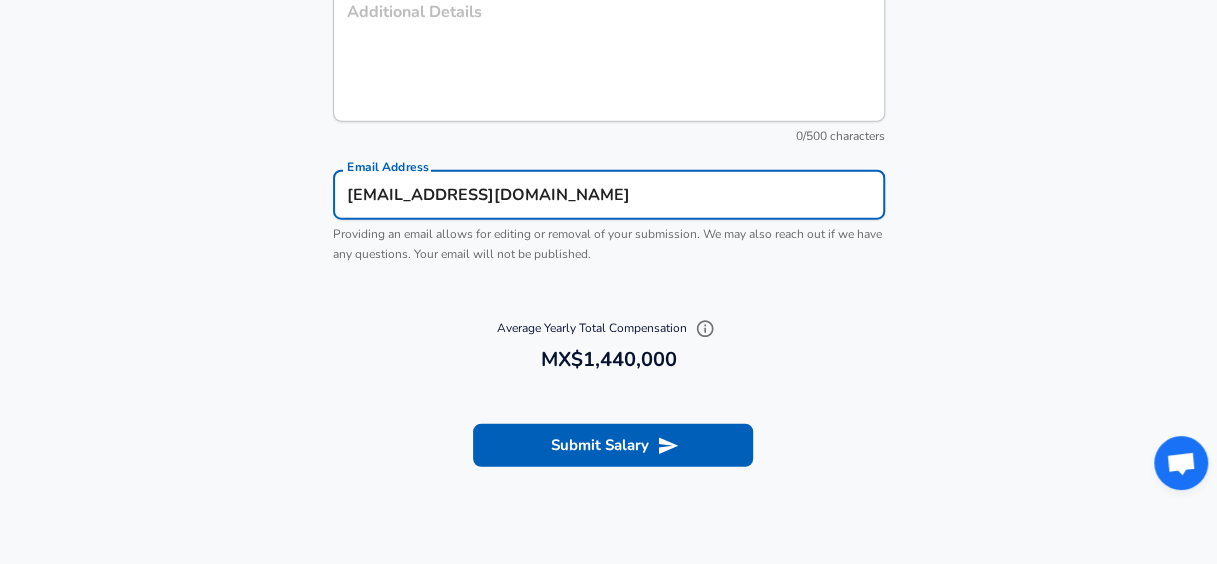 click on "Submit Salary" at bounding box center [609, 445] 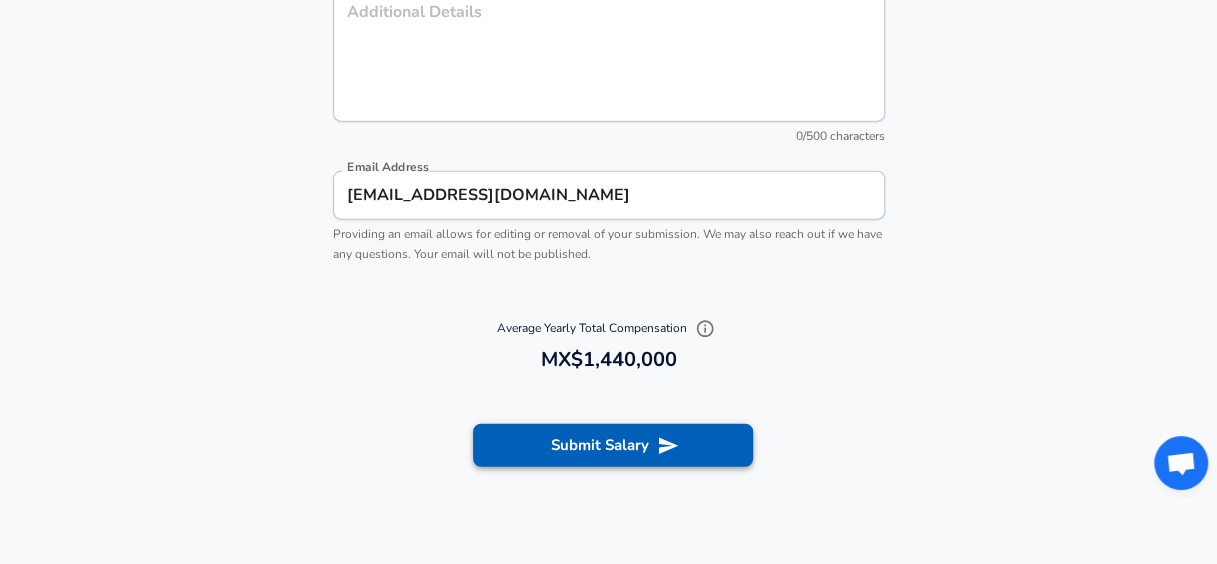 click on "Submit Salary" at bounding box center [613, 445] 